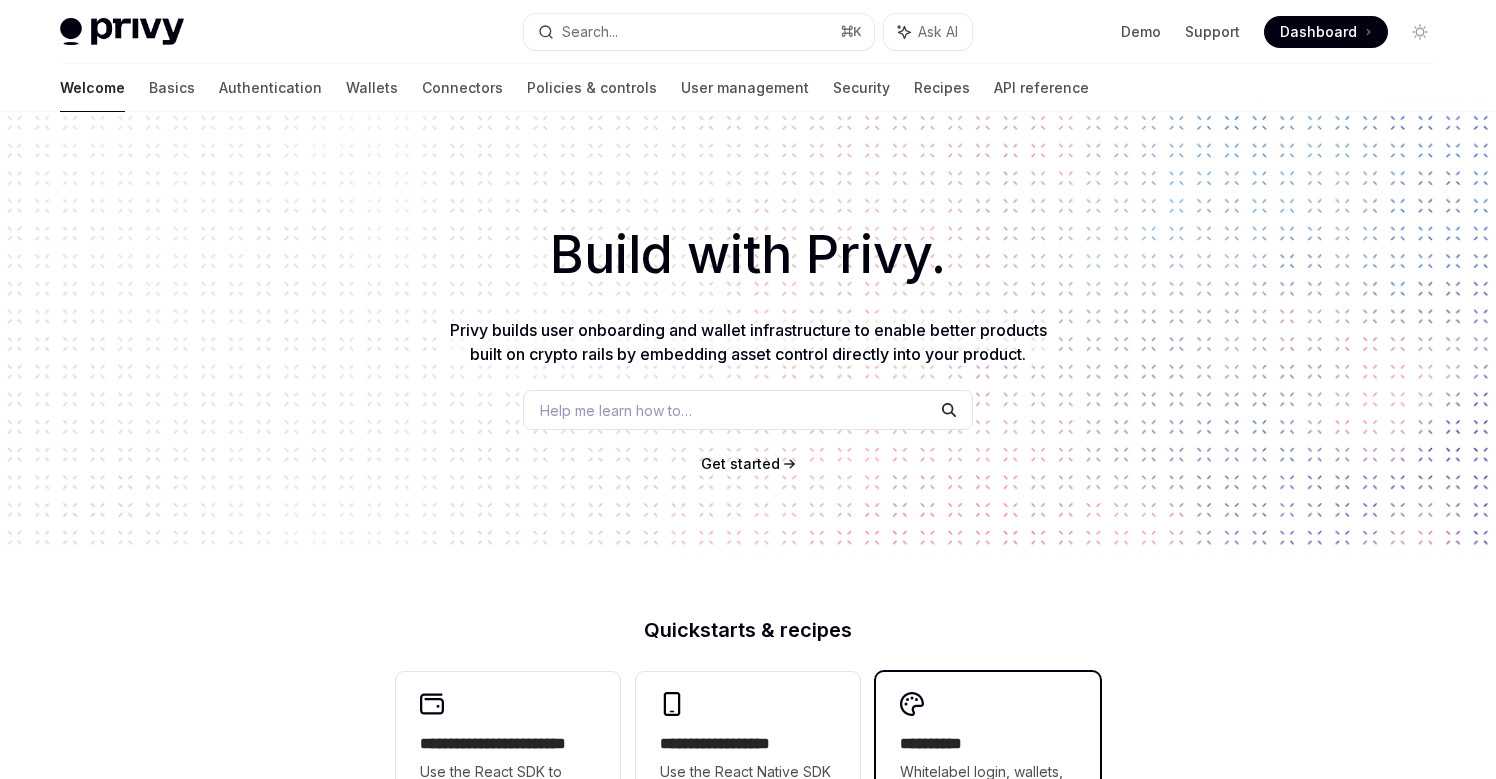 scroll, scrollTop: 0, scrollLeft: 0, axis: both 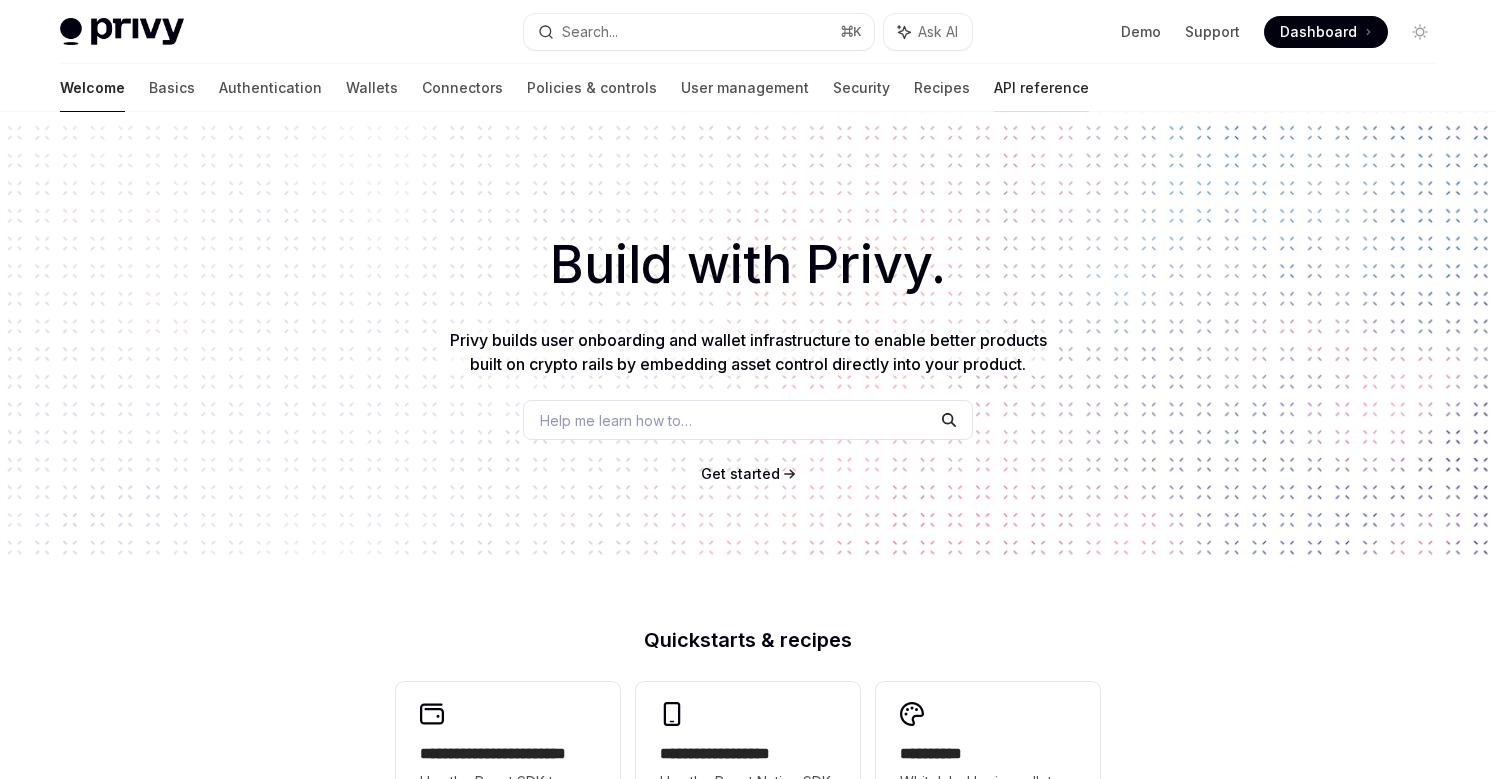 click on "API reference" at bounding box center (1041, 88) 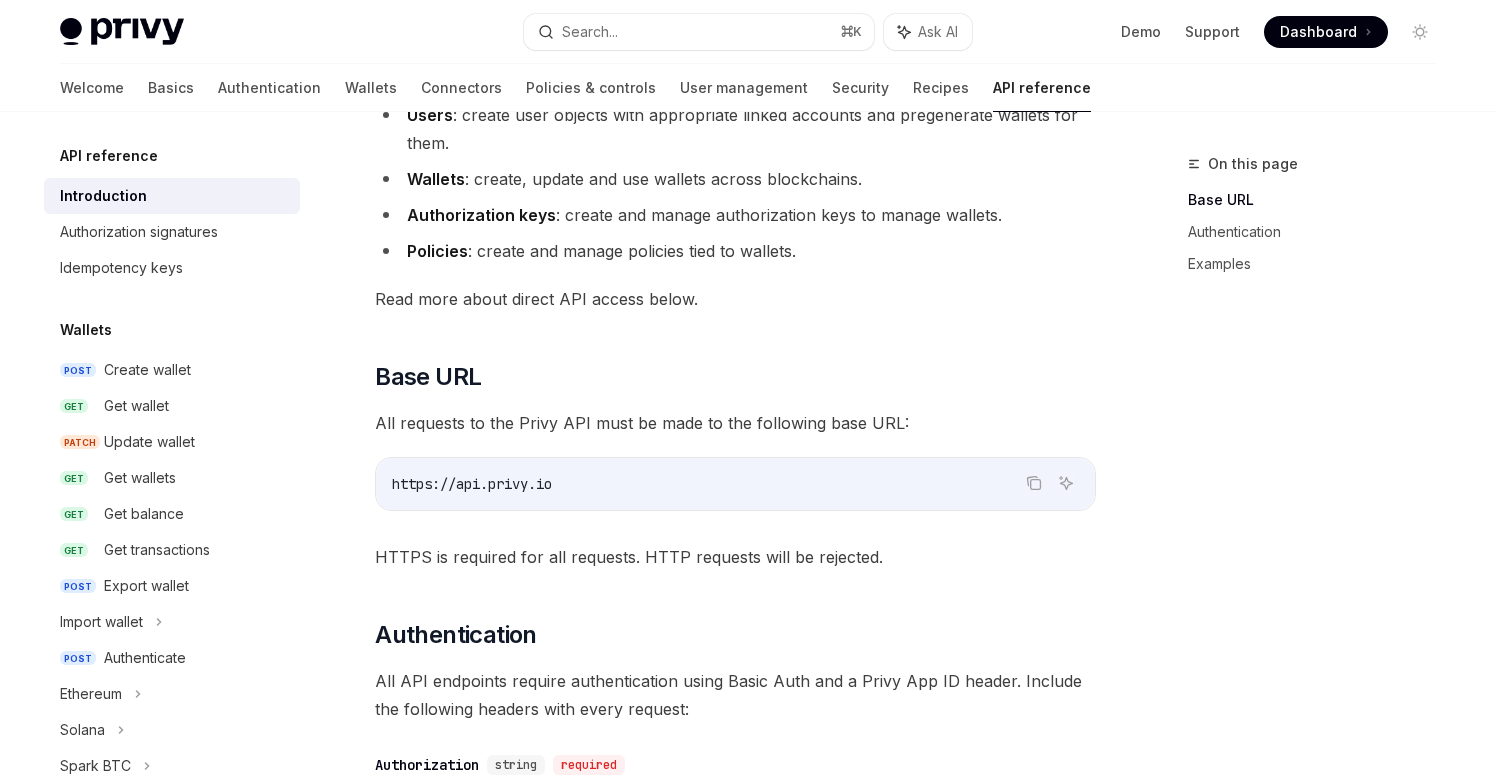 scroll, scrollTop: 317, scrollLeft: 0, axis: vertical 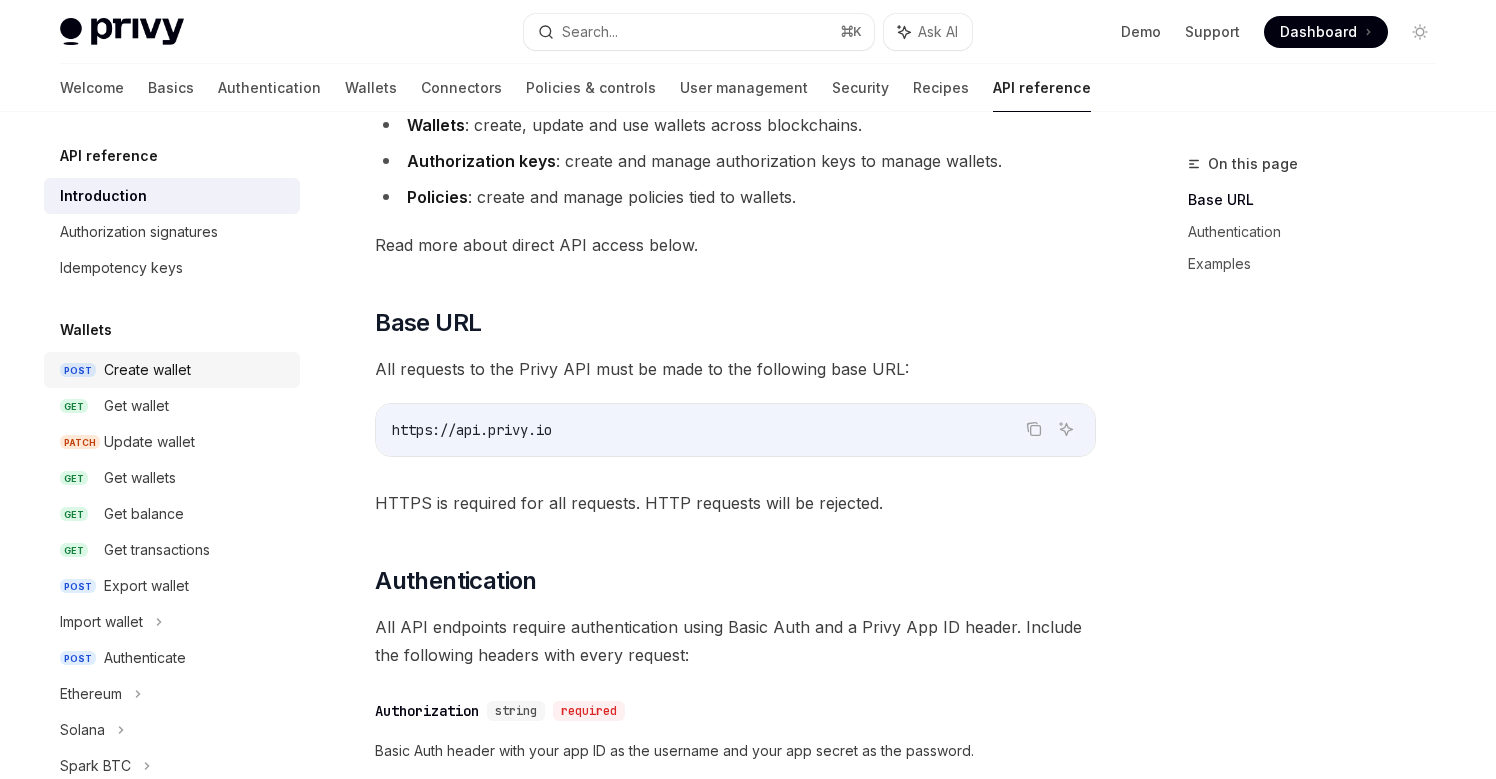 click on "Create wallet" at bounding box center (147, 370) 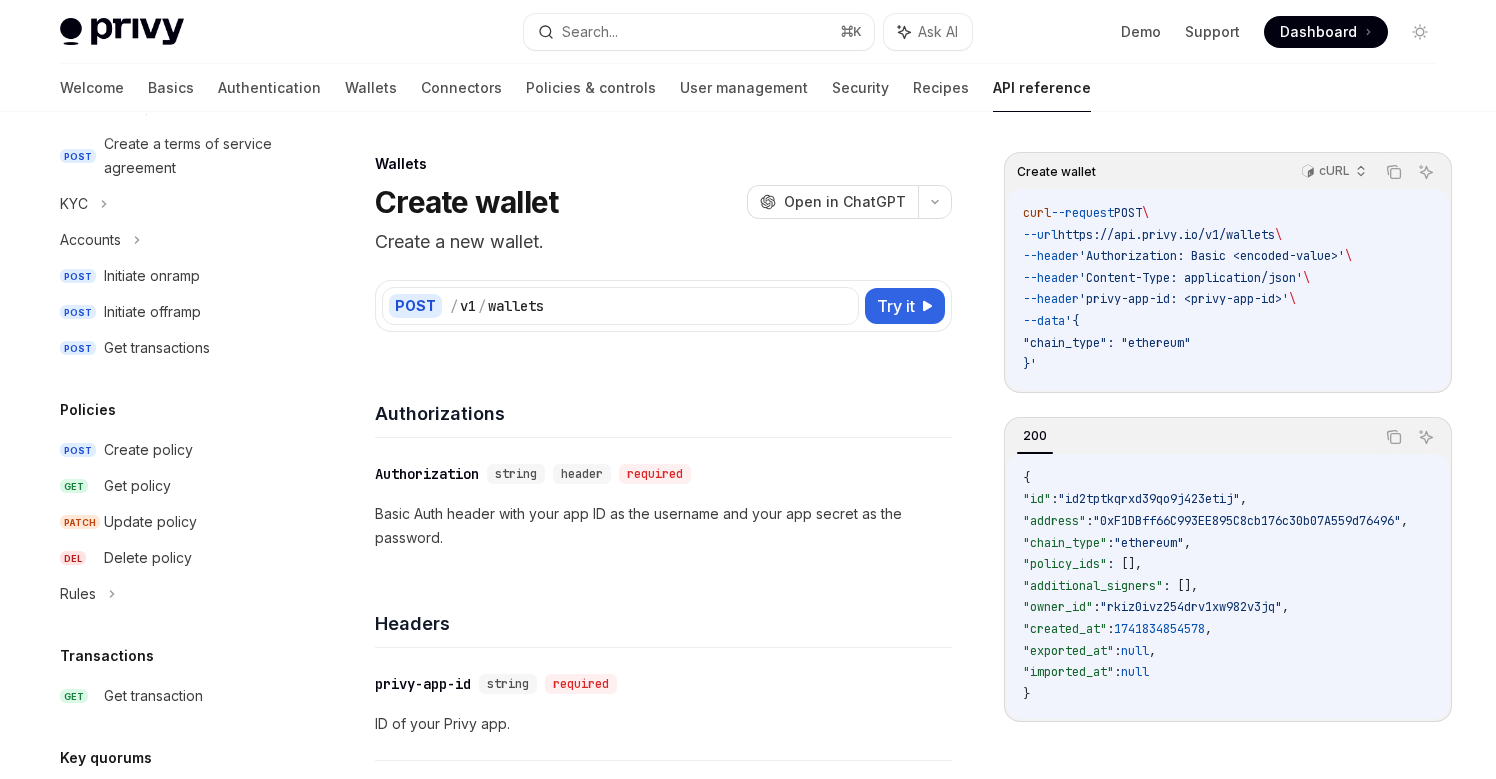 scroll, scrollTop: 825, scrollLeft: 0, axis: vertical 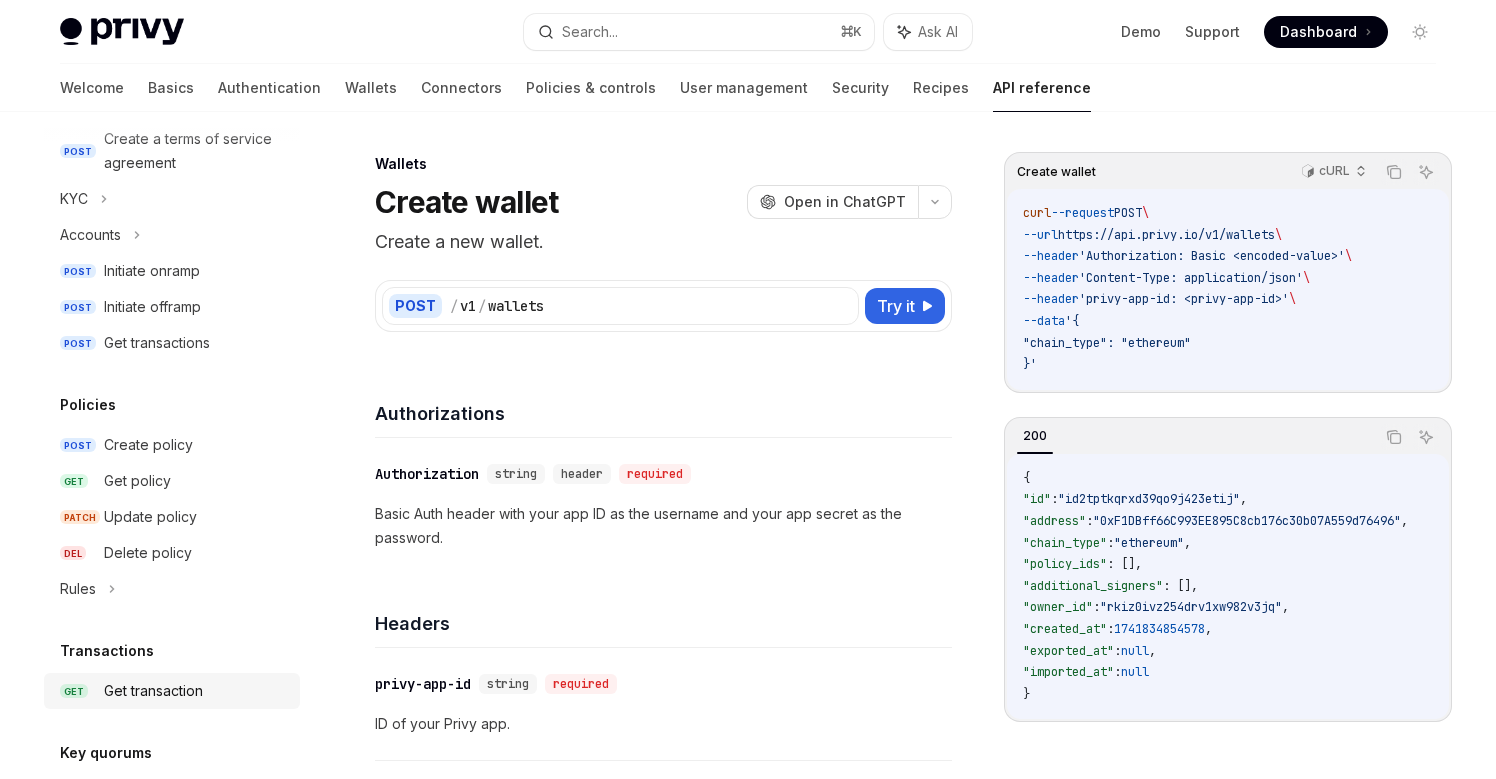click on "Get transaction" at bounding box center (153, 691) 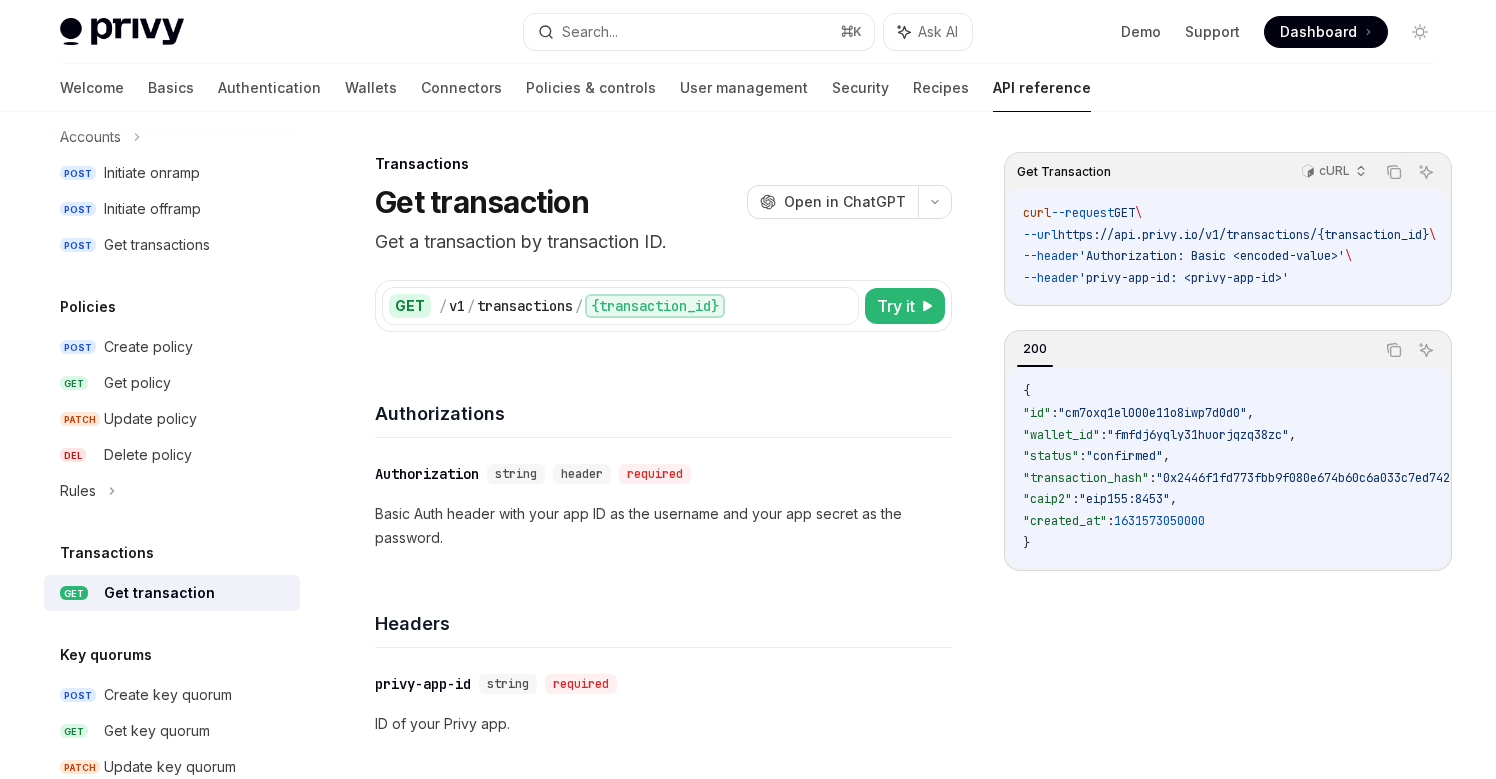scroll, scrollTop: 943, scrollLeft: 0, axis: vertical 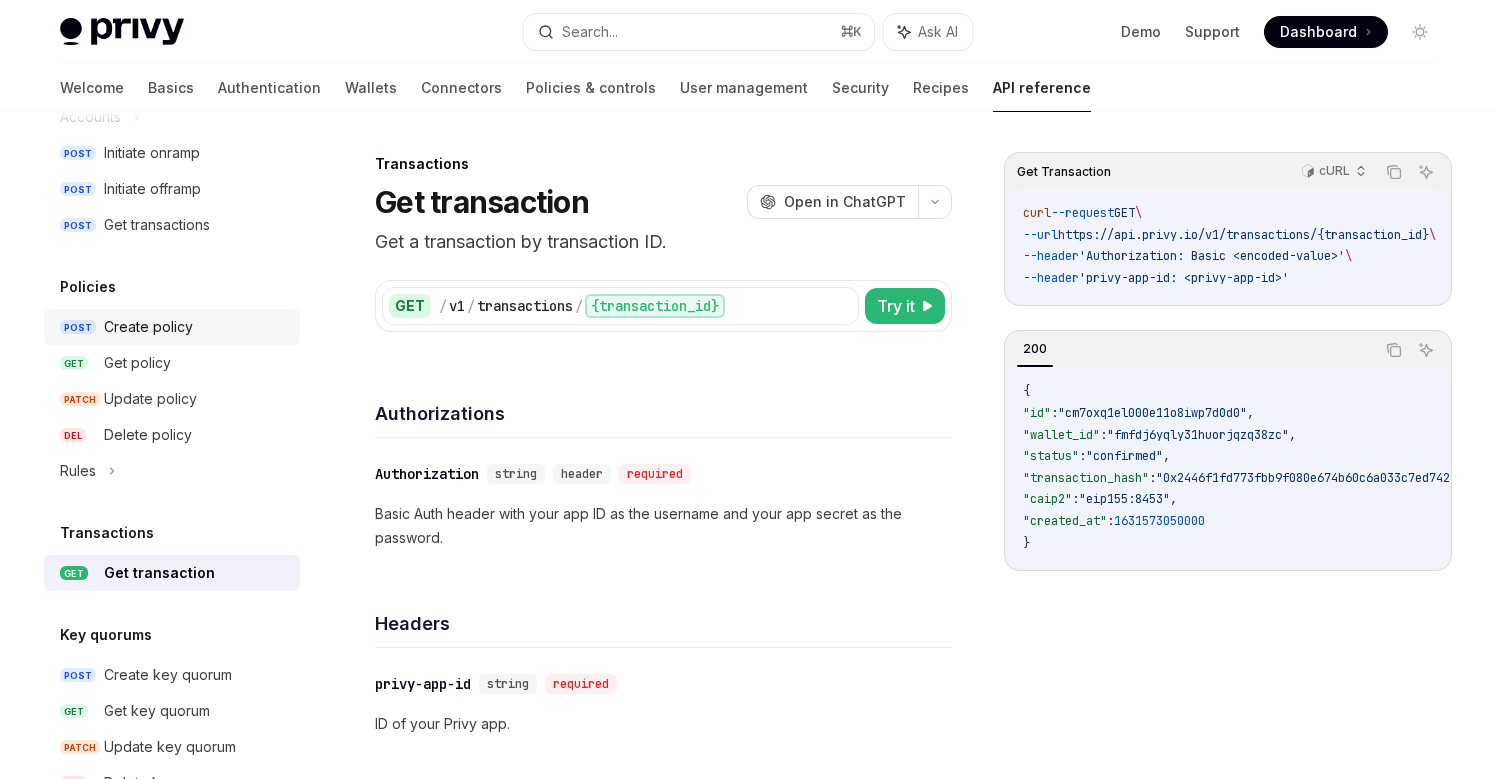 click on "Create policy" at bounding box center (148, 327) 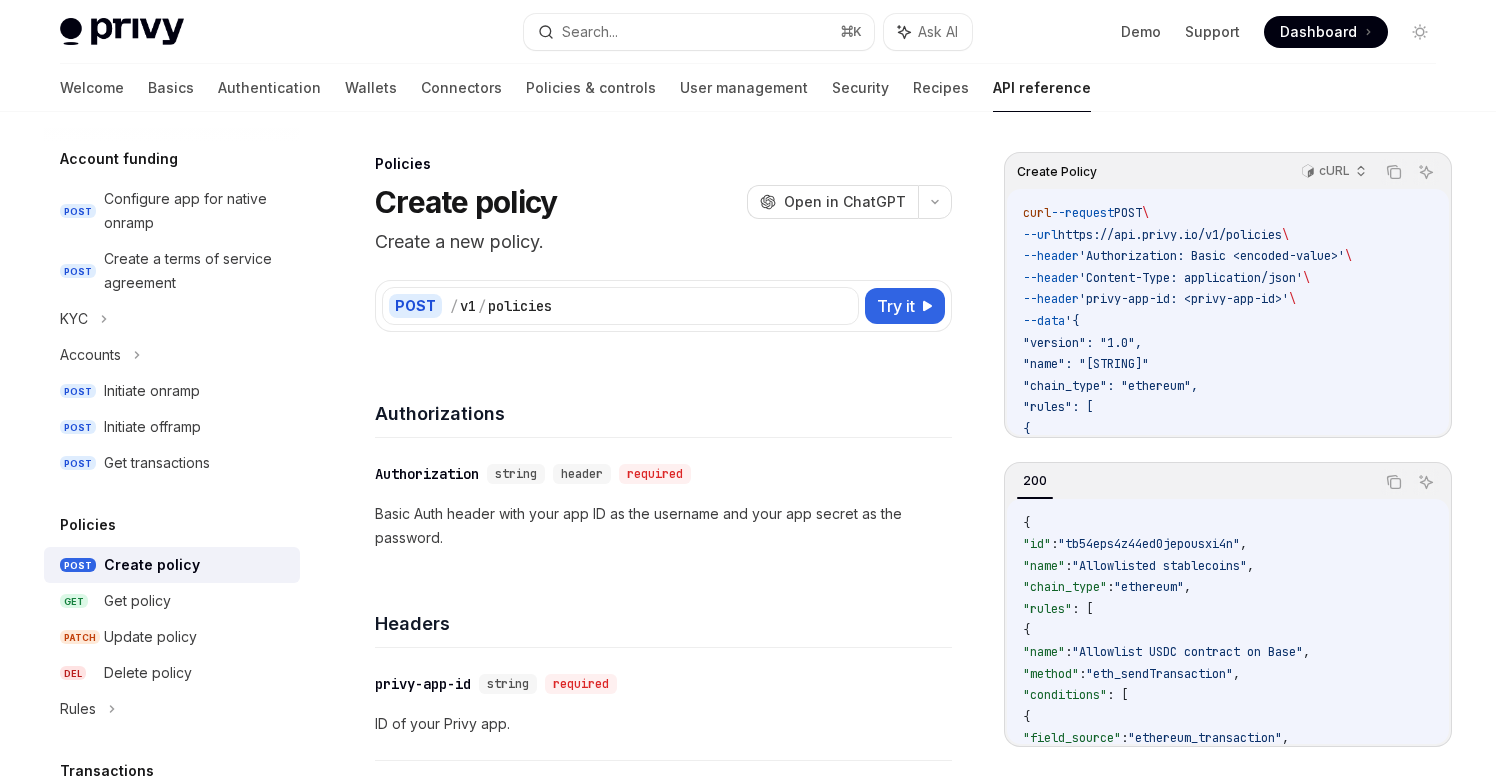 scroll, scrollTop: 625, scrollLeft: 0, axis: vertical 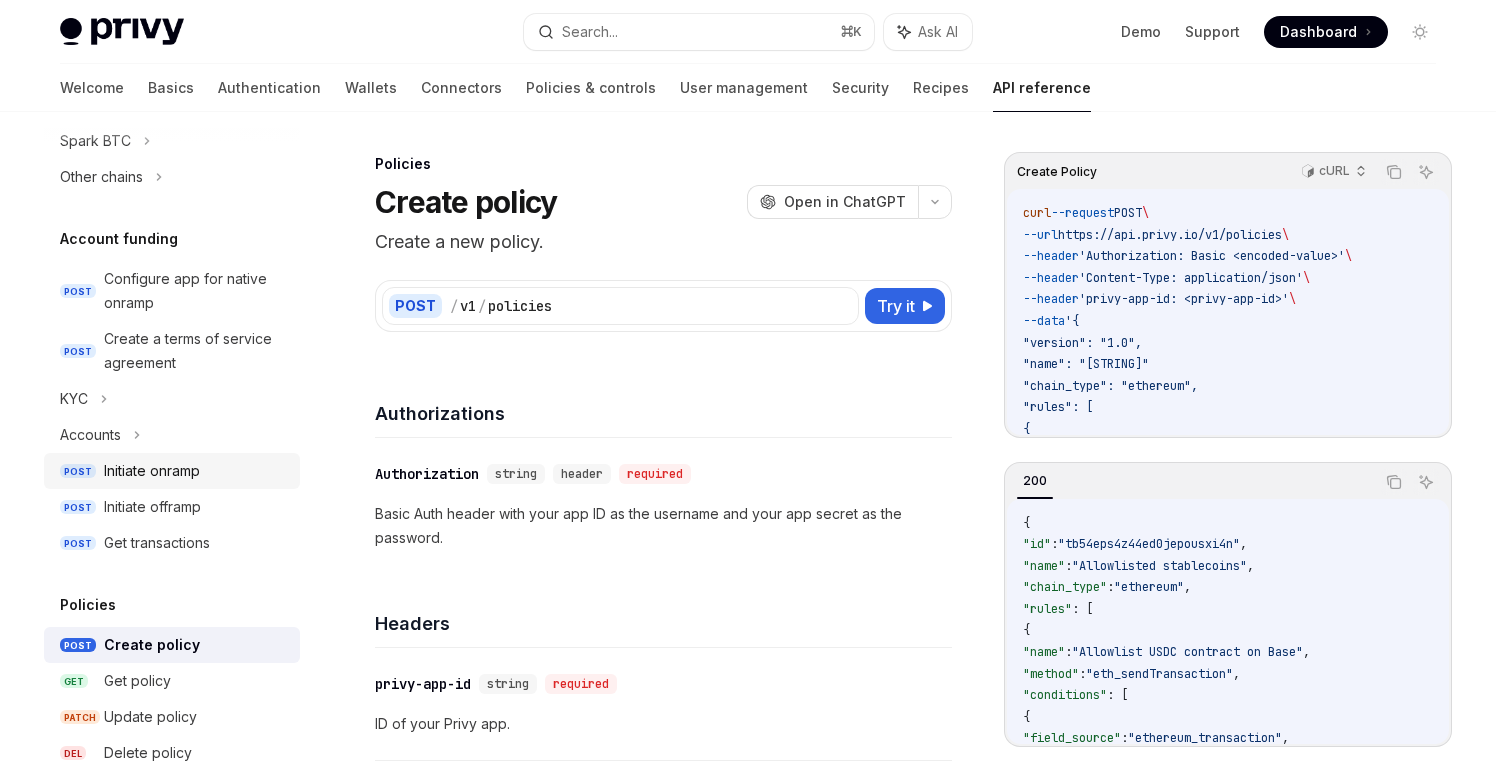 click on "Initiate onramp" at bounding box center [152, 471] 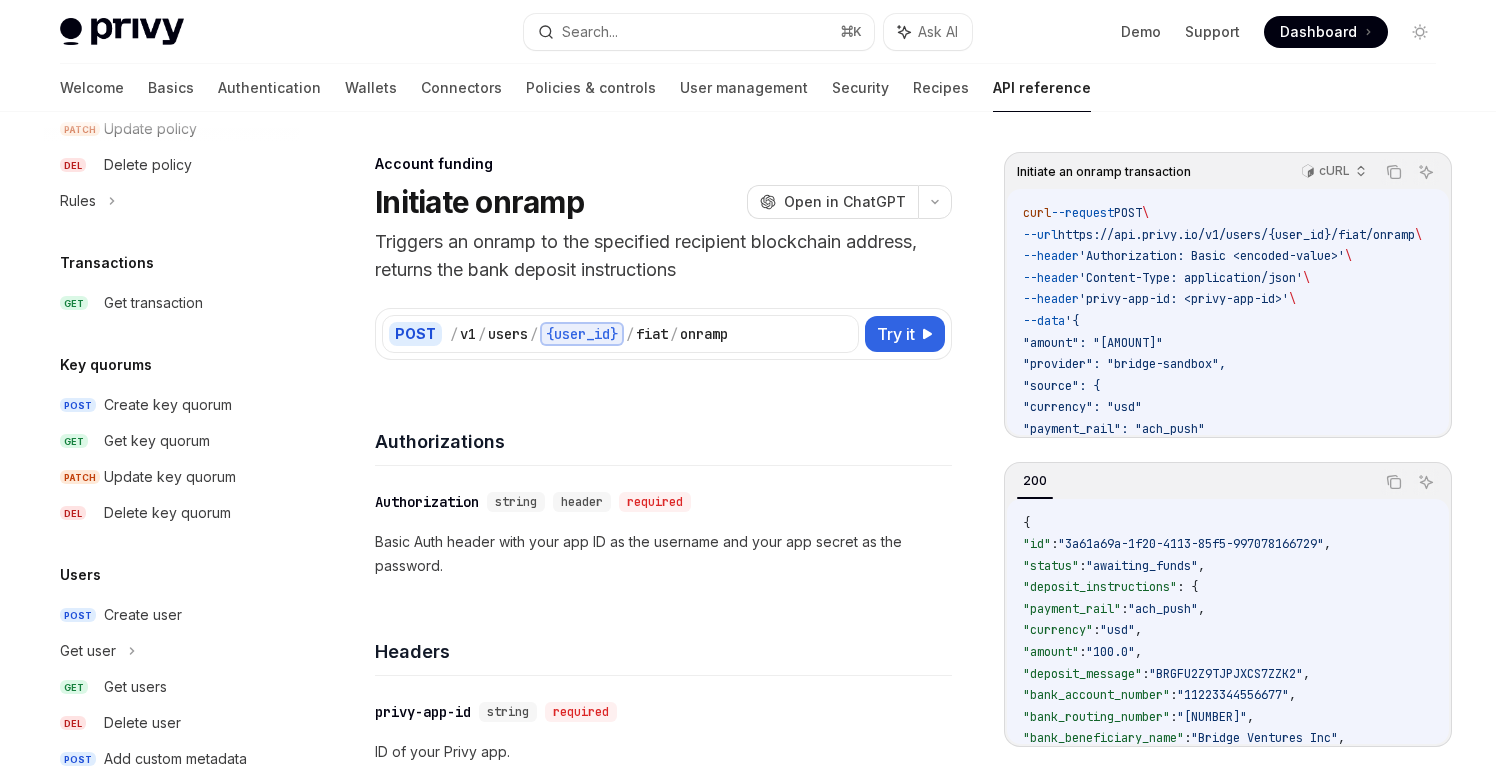 scroll, scrollTop: 1287, scrollLeft: 0, axis: vertical 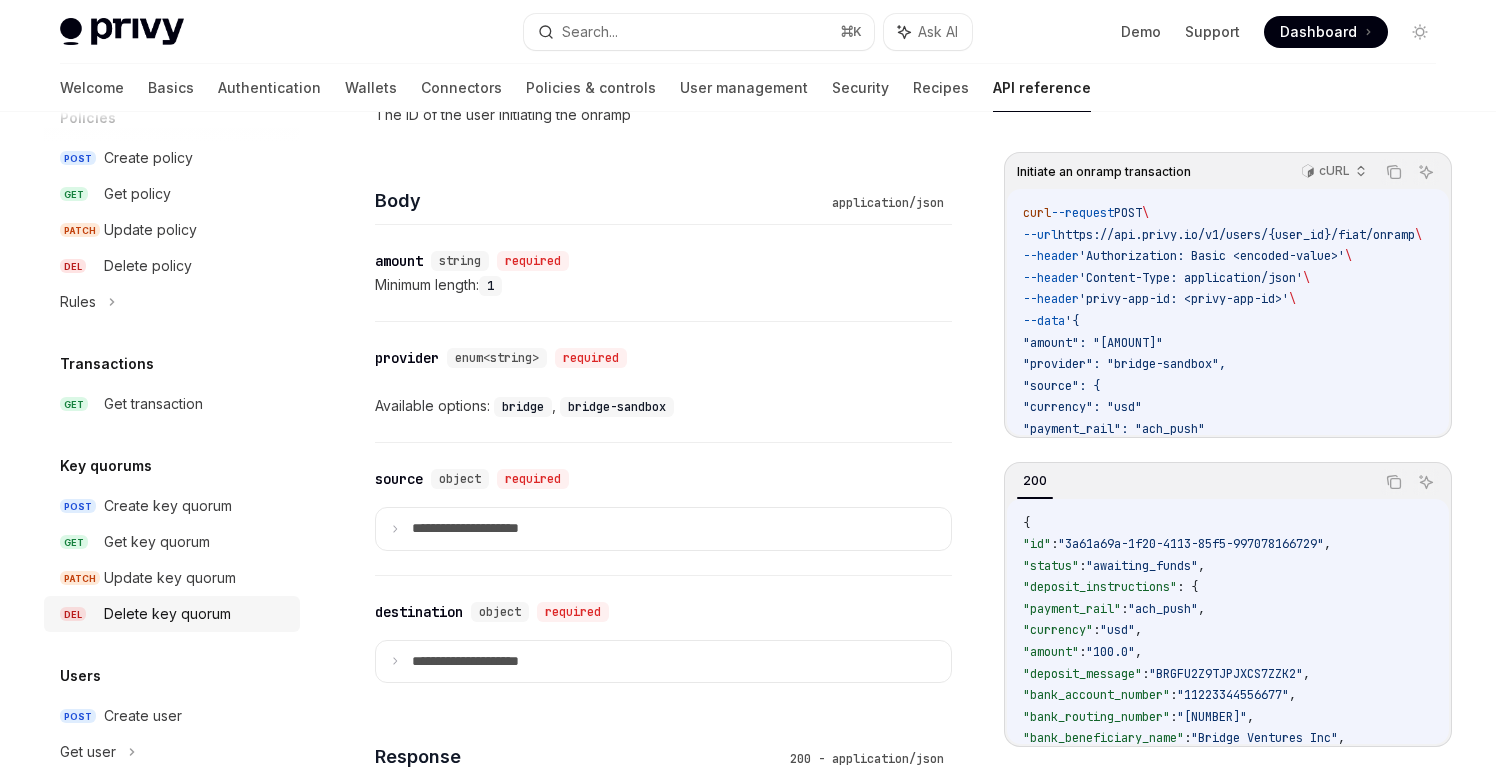 click on "Delete key quorum" at bounding box center (167, 614) 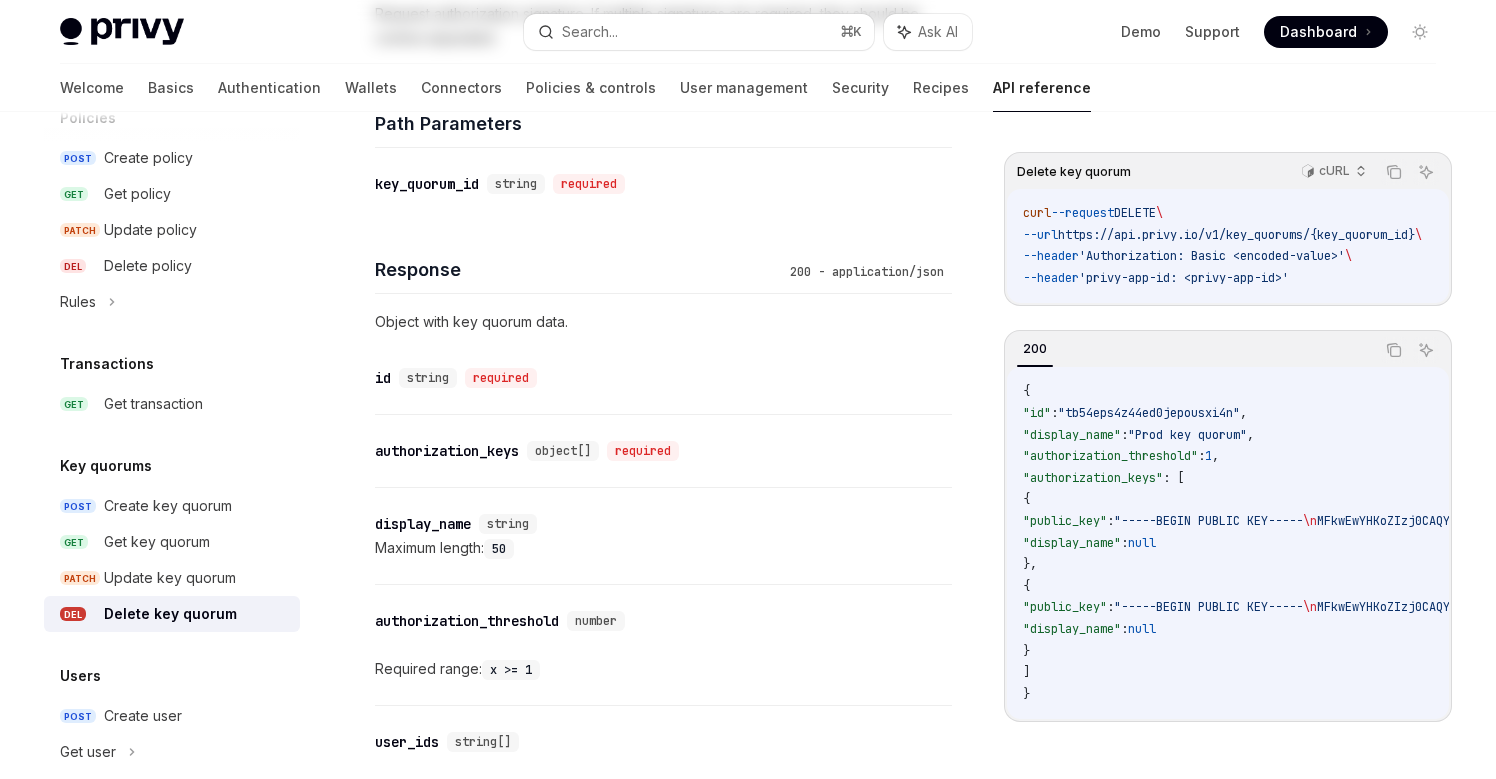 scroll, scrollTop: 0, scrollLeft: 0, axis: both 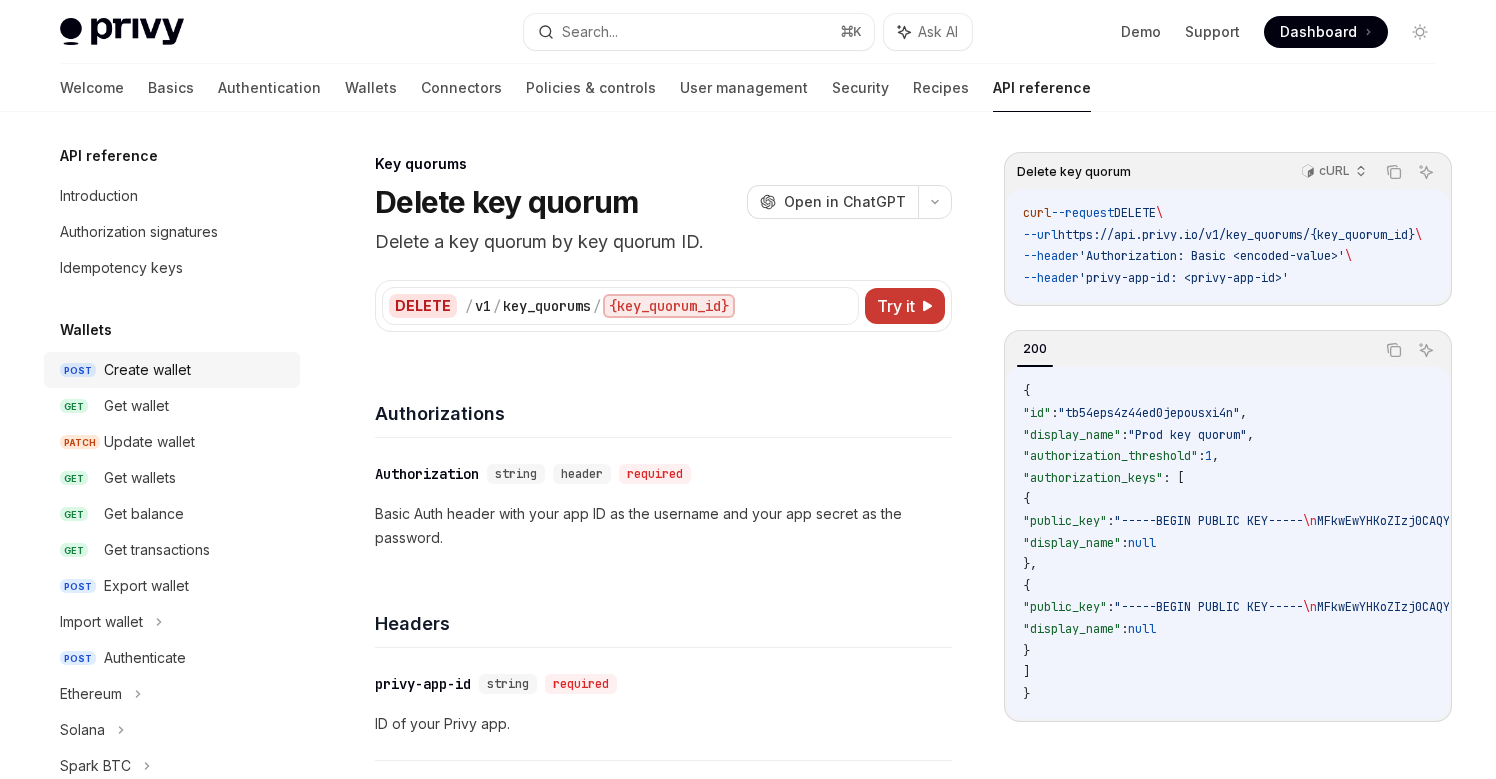 click on "Create wallet" at bounding box center [147, 370] 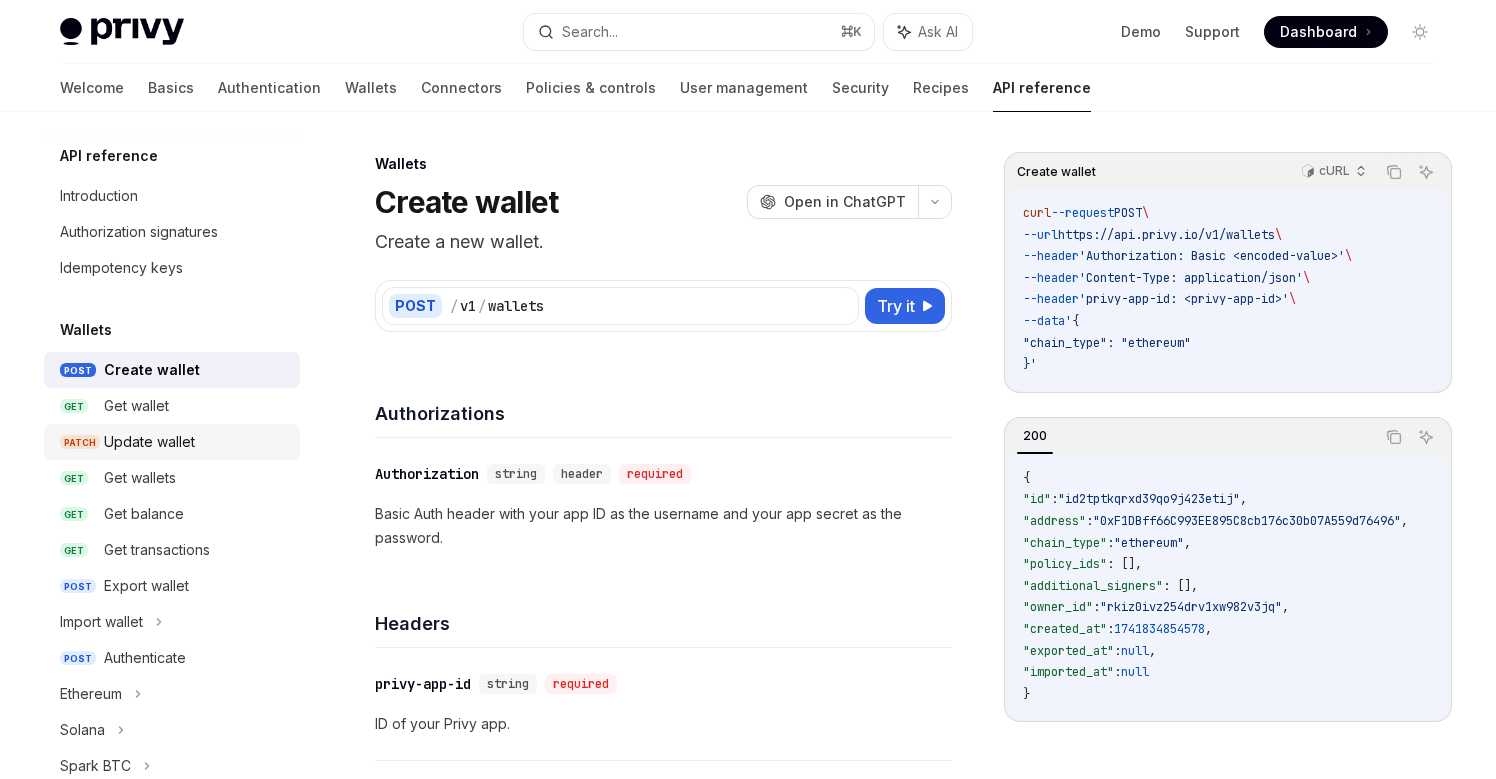 click on "Update wallet" at bounding box center [149, 442] 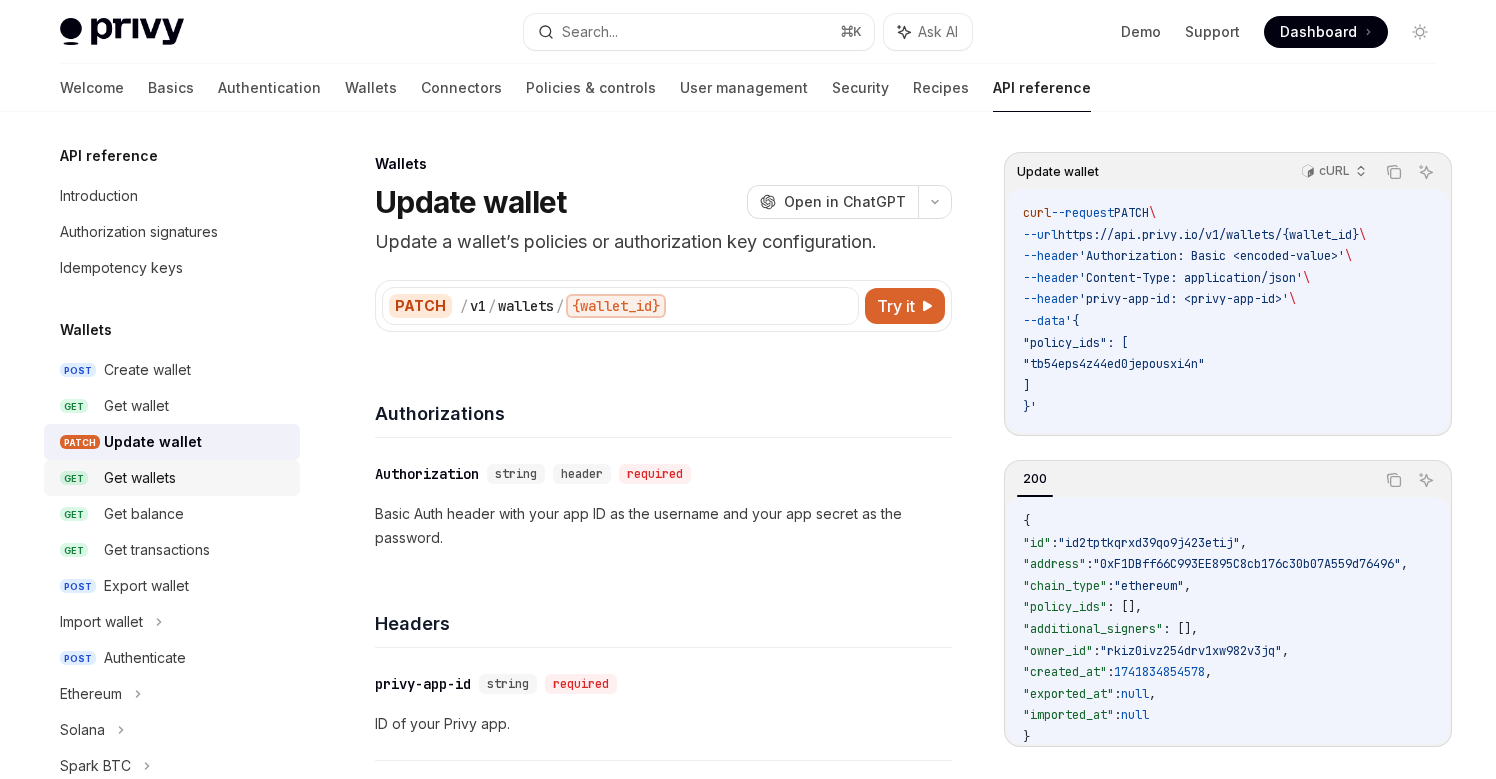 click on "Get wallets" at bounding box center [140, 478] 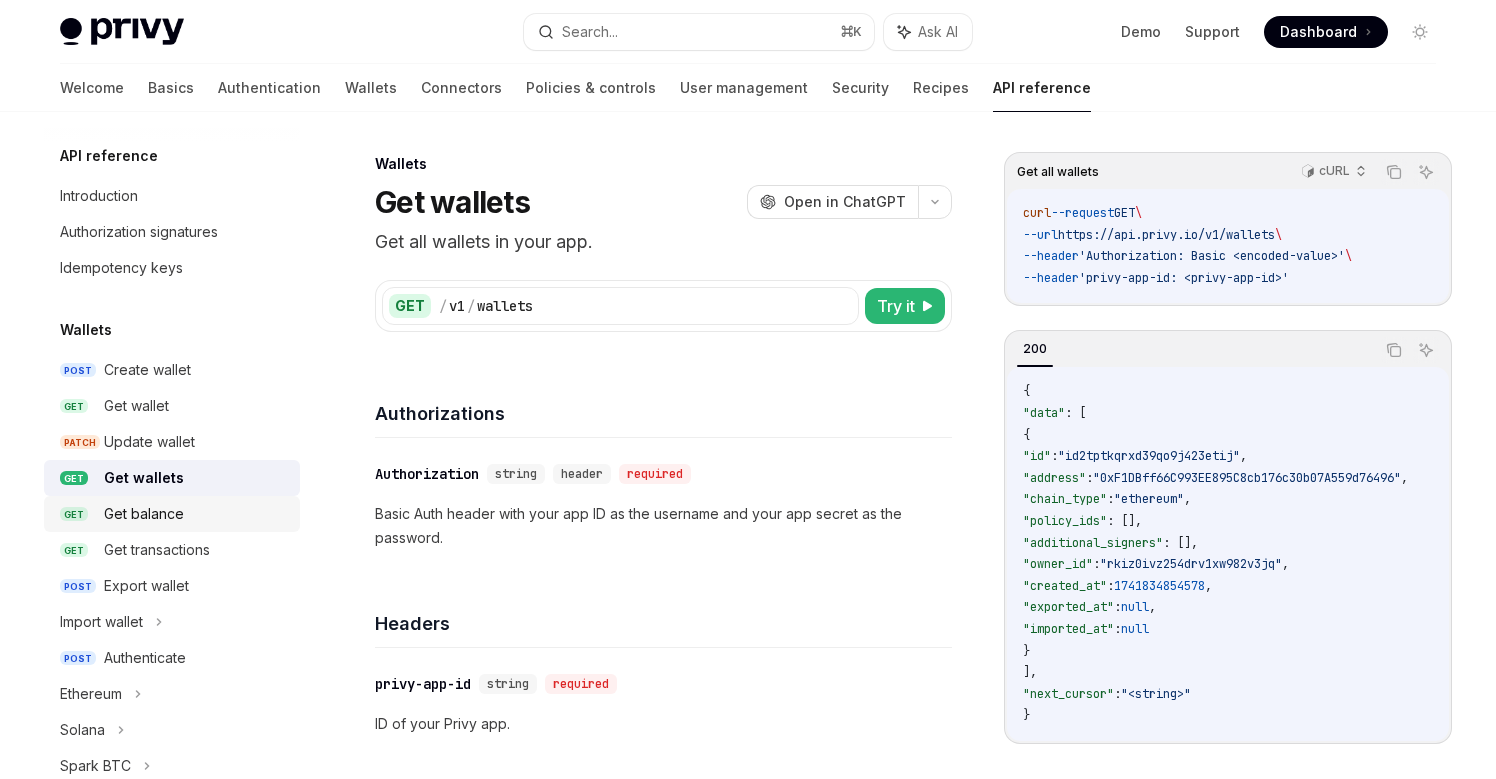 click on "Get balance" at bounding box center (144, 514) 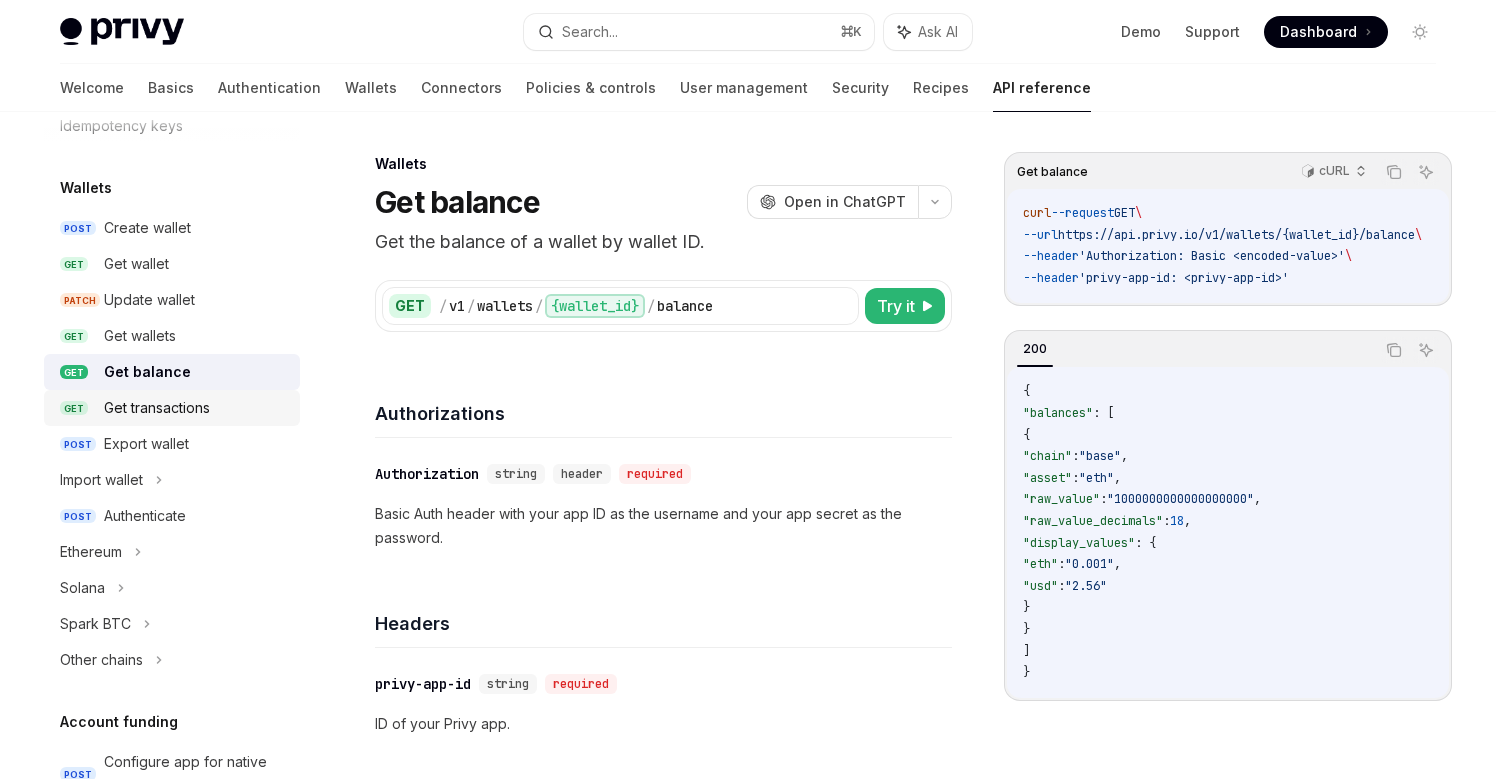 scroll, scrollTop: 201, scrollLeft: 0, axis: vertical 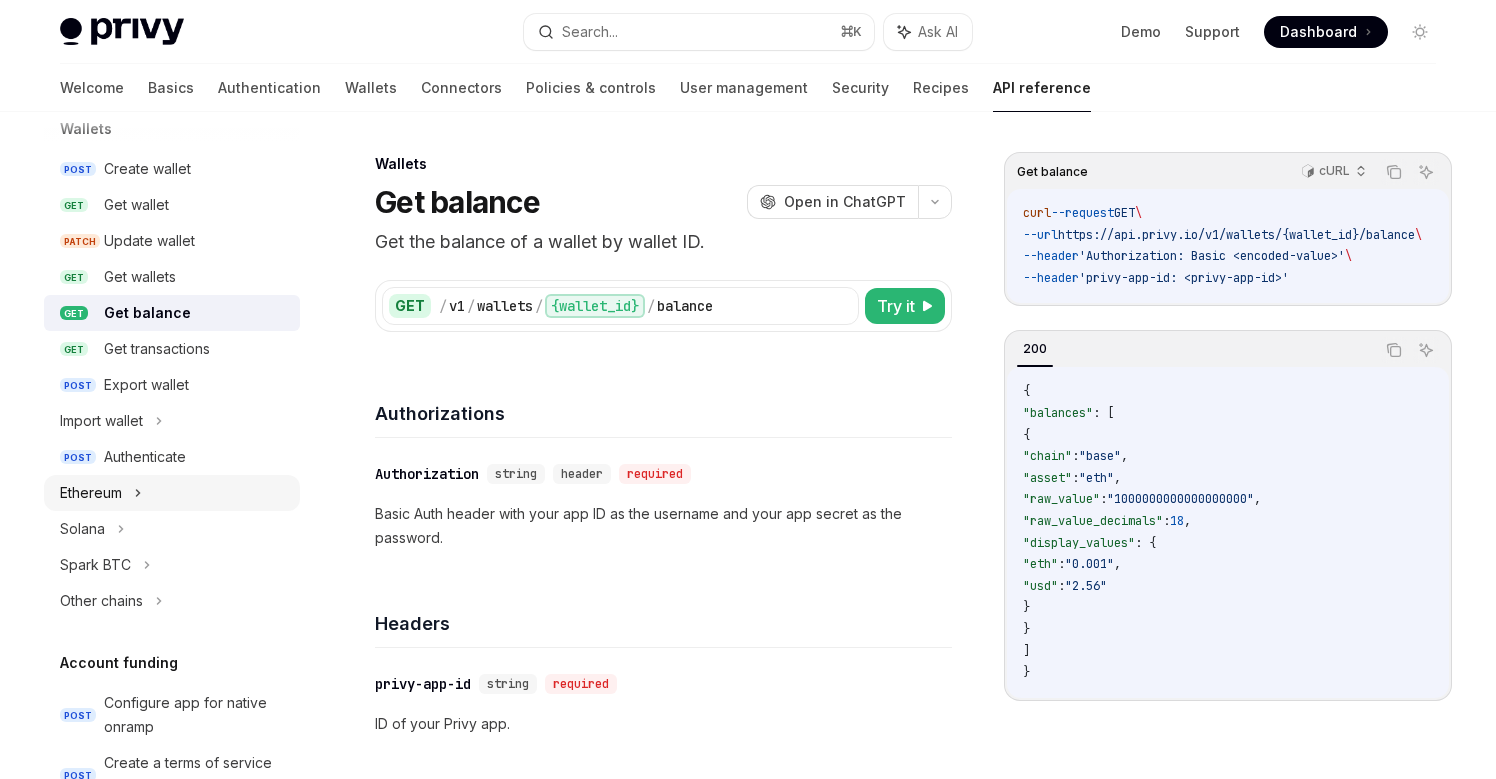 click 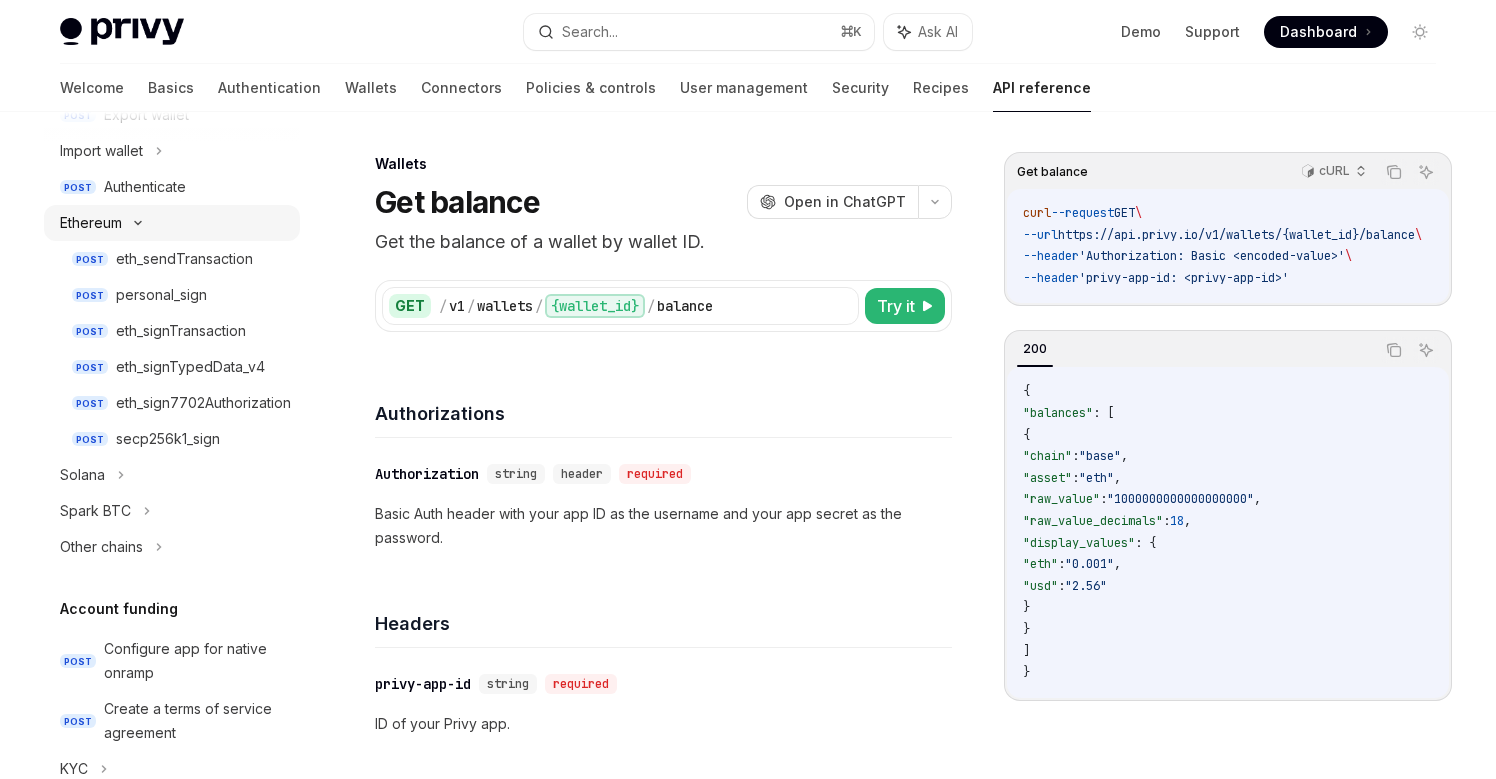 scroll, scrollTop: 474, scrollLeft: 0, axis: vertical 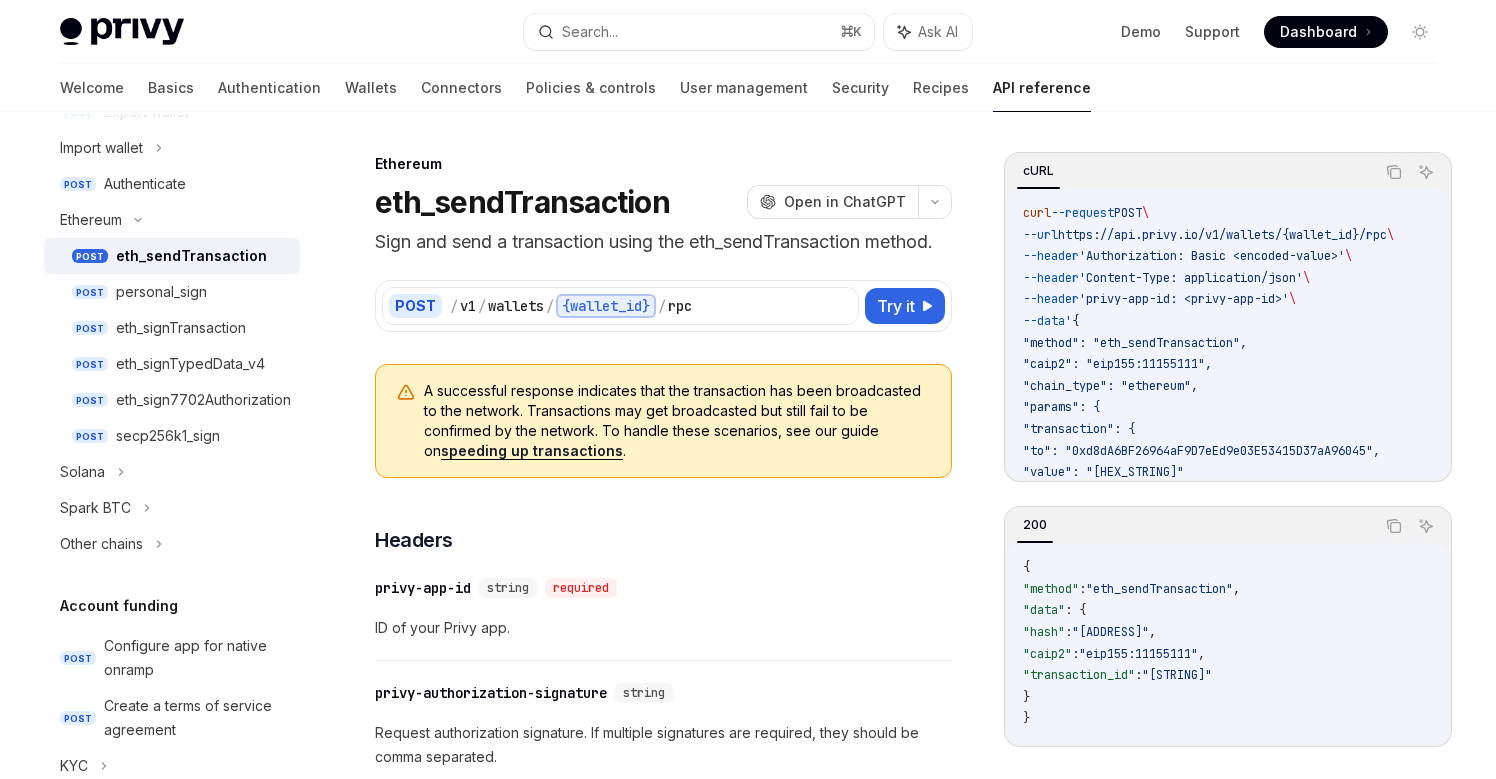 click on "eth_sendTransaction" at bounding box center (191, 256) 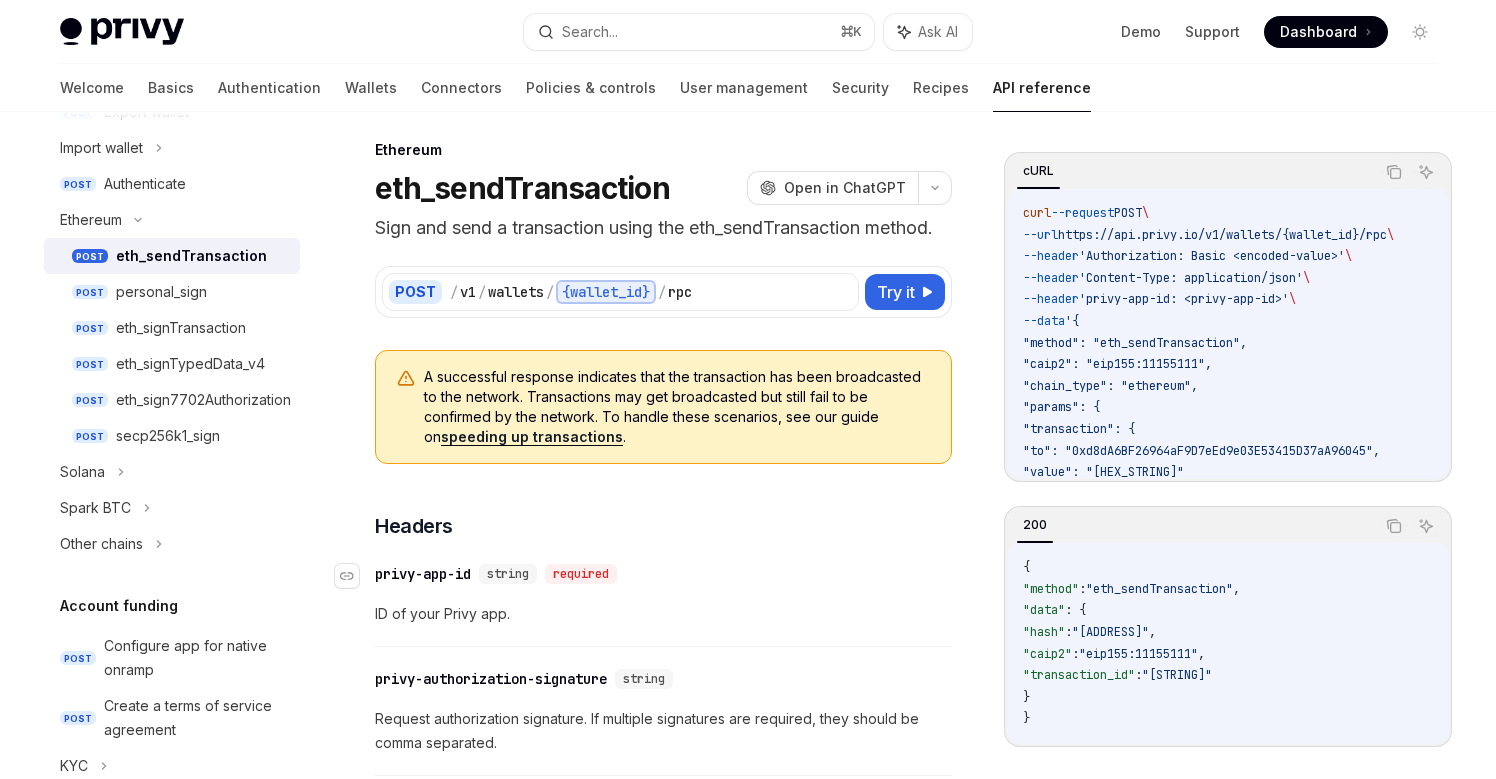 scroll, scrollTop: 17, scrollLeft: 0, axis: vertical 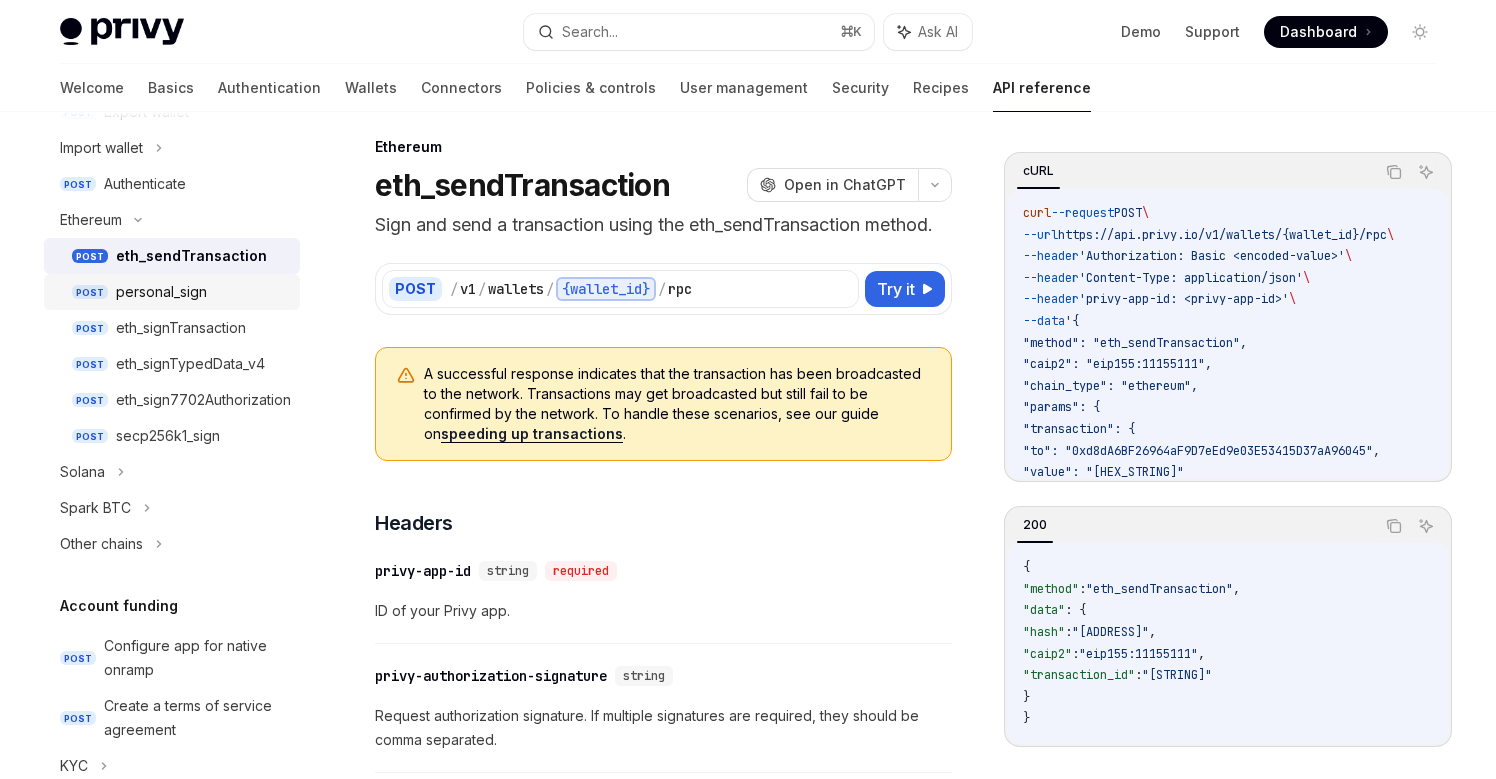 click on "POST personal_sign" at bounding box center [172, 292] 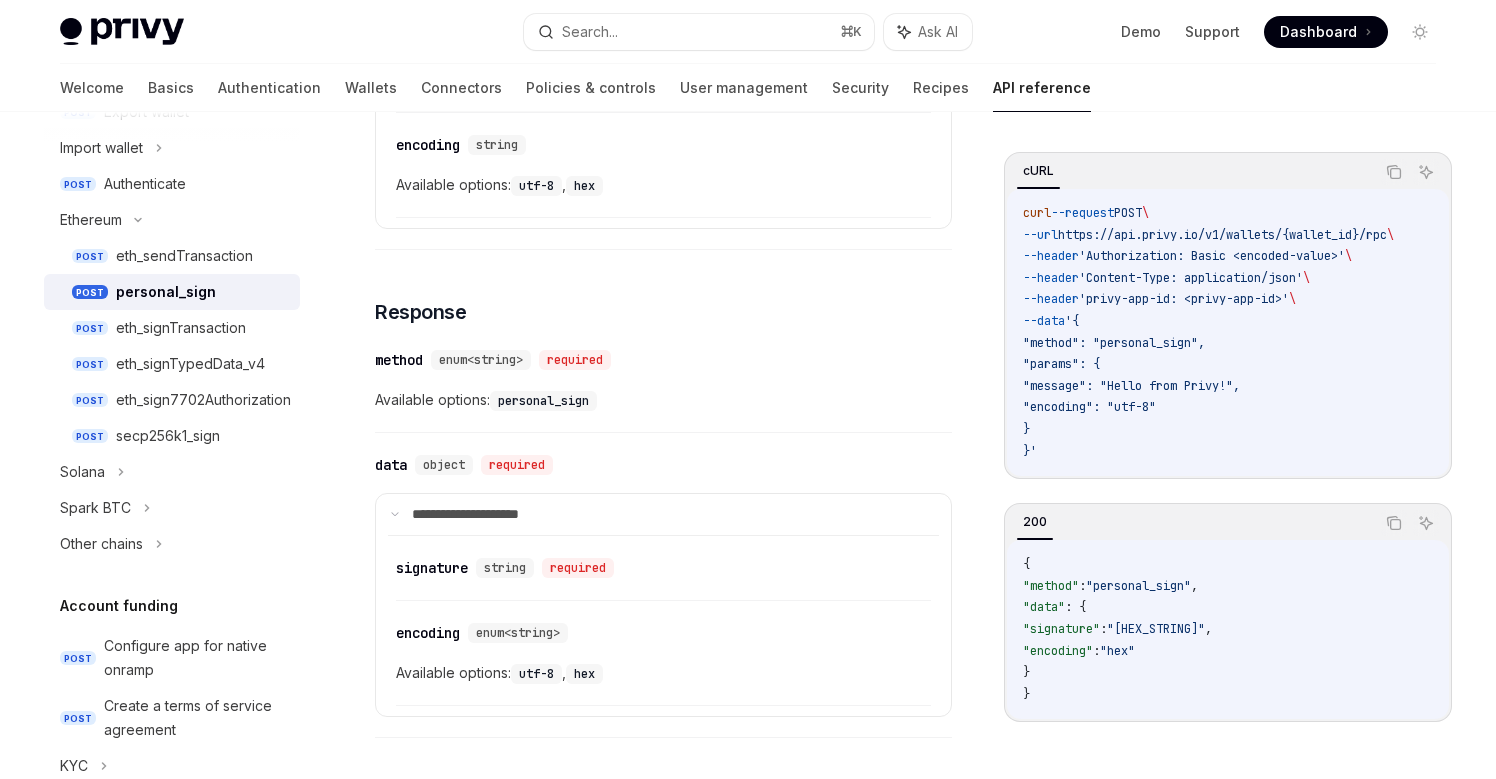 scroll, scrollTop: 1051, scrollLeft: 0, axis: vertical 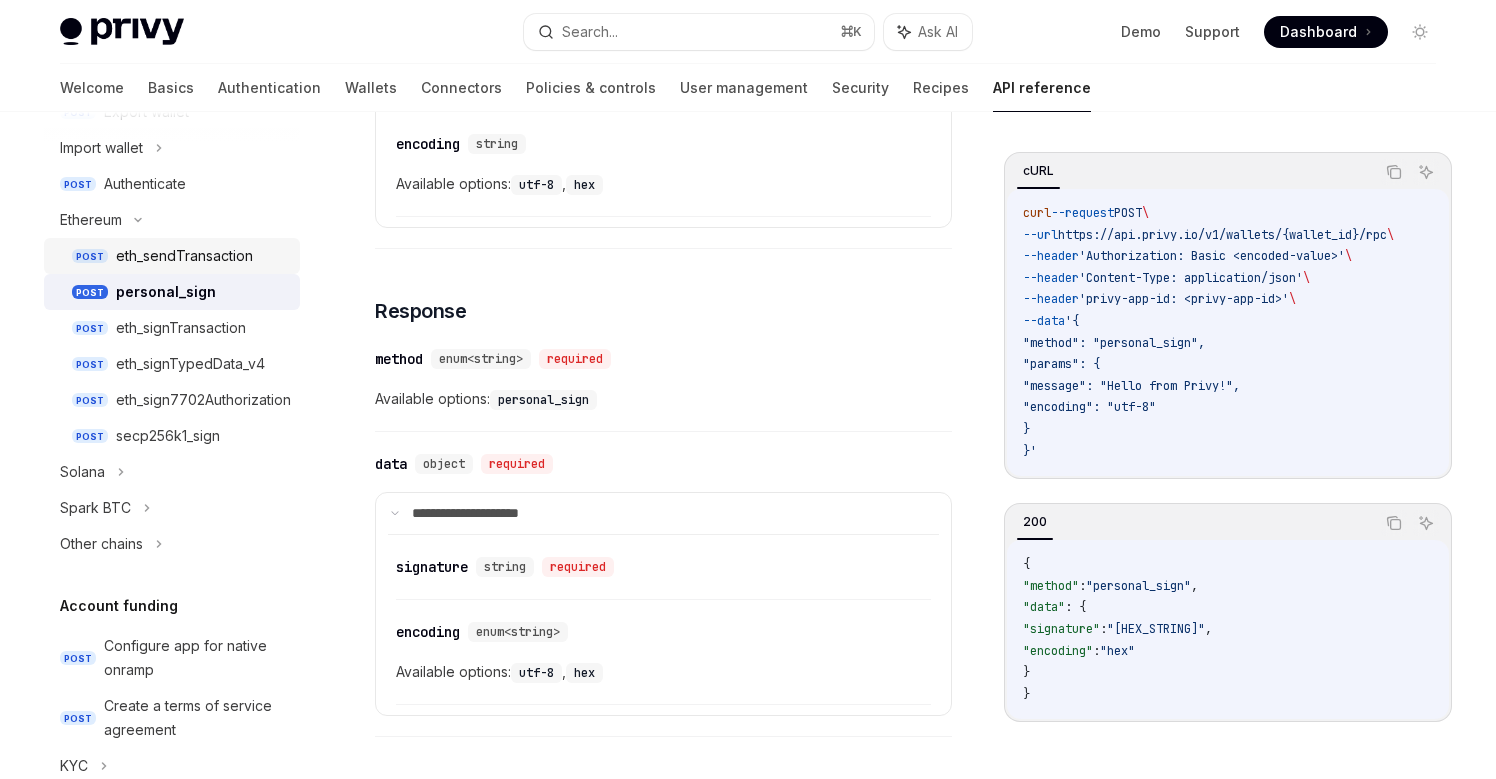 click on "eth_sendTransaction" at bounding box center (184, 256) 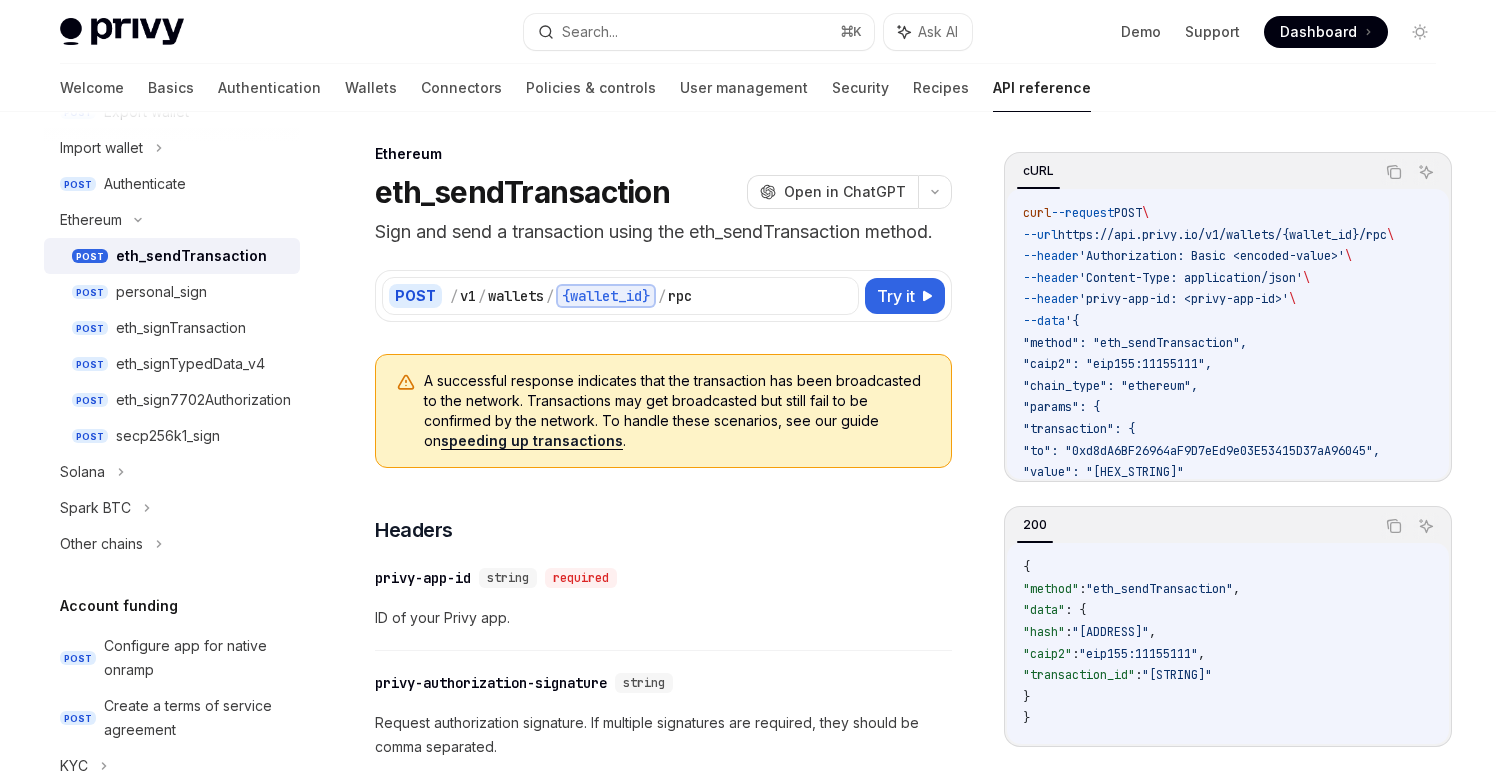 scroll, scrollTop: 0, scrollLeft: 0, axis: both 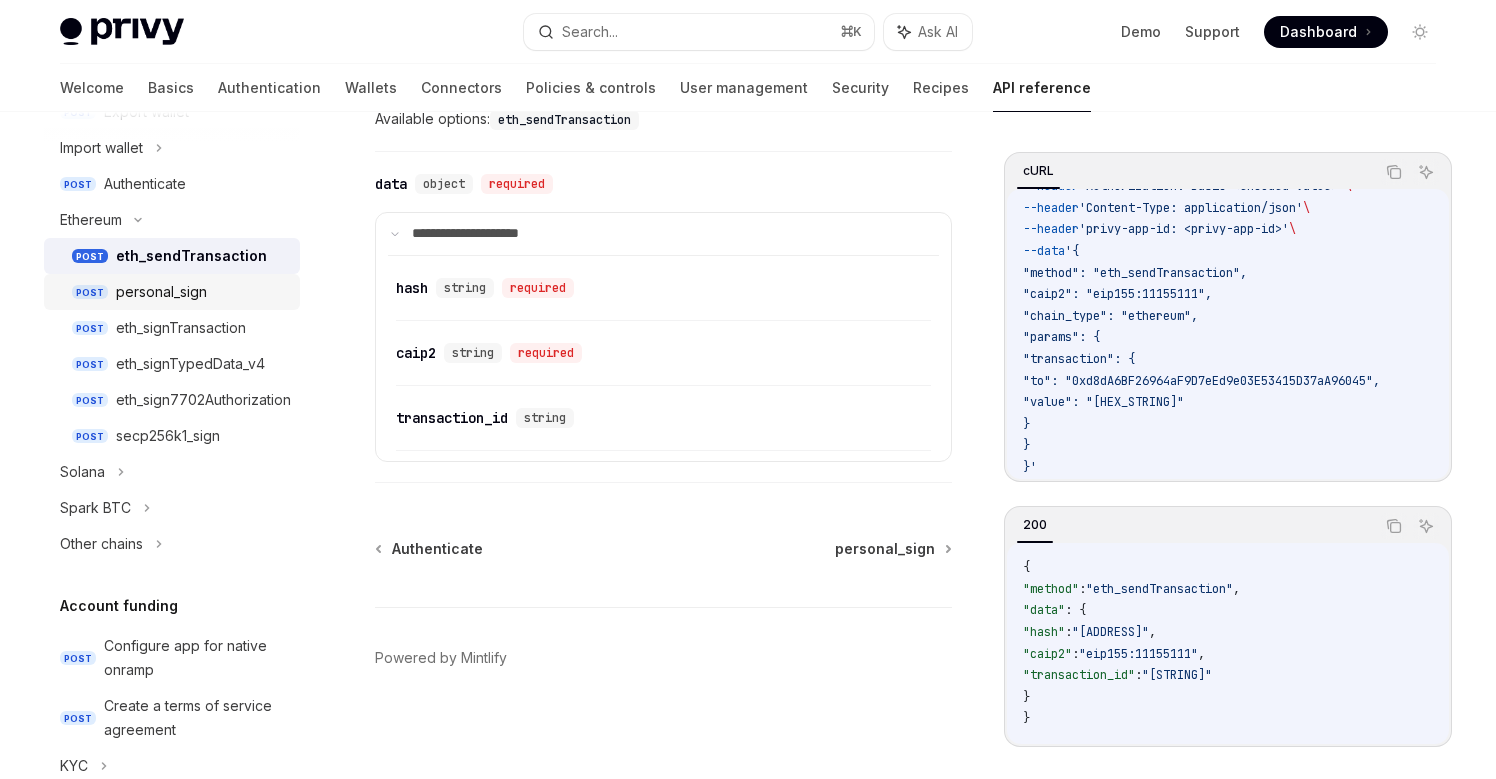 click on "personal_sign" at bounding box center [161, 292] 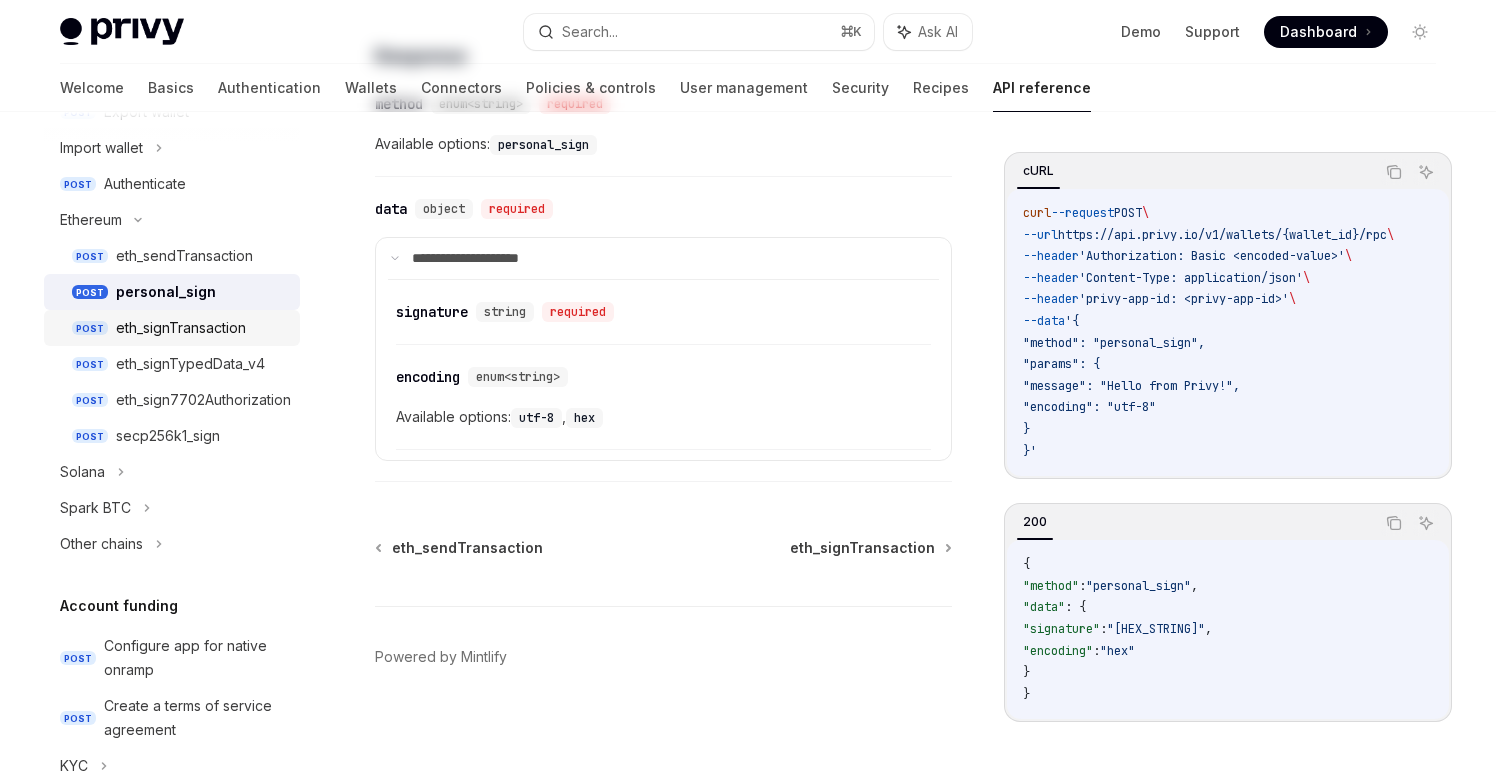 scroll, scrollTop: 0, scrollLeft: 0, axis: both 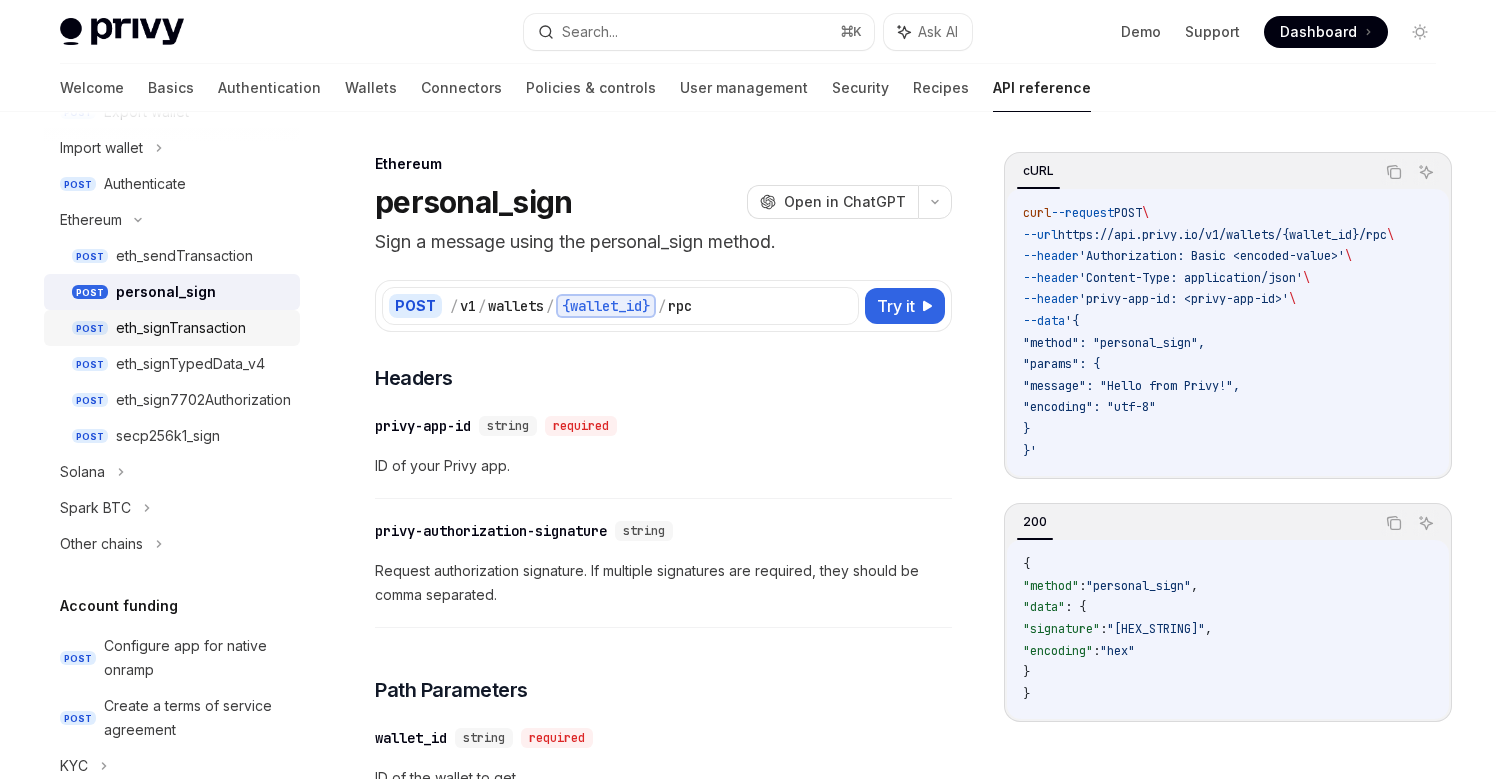 click on "eth_signTransaction" at bounding box center (181, 328) 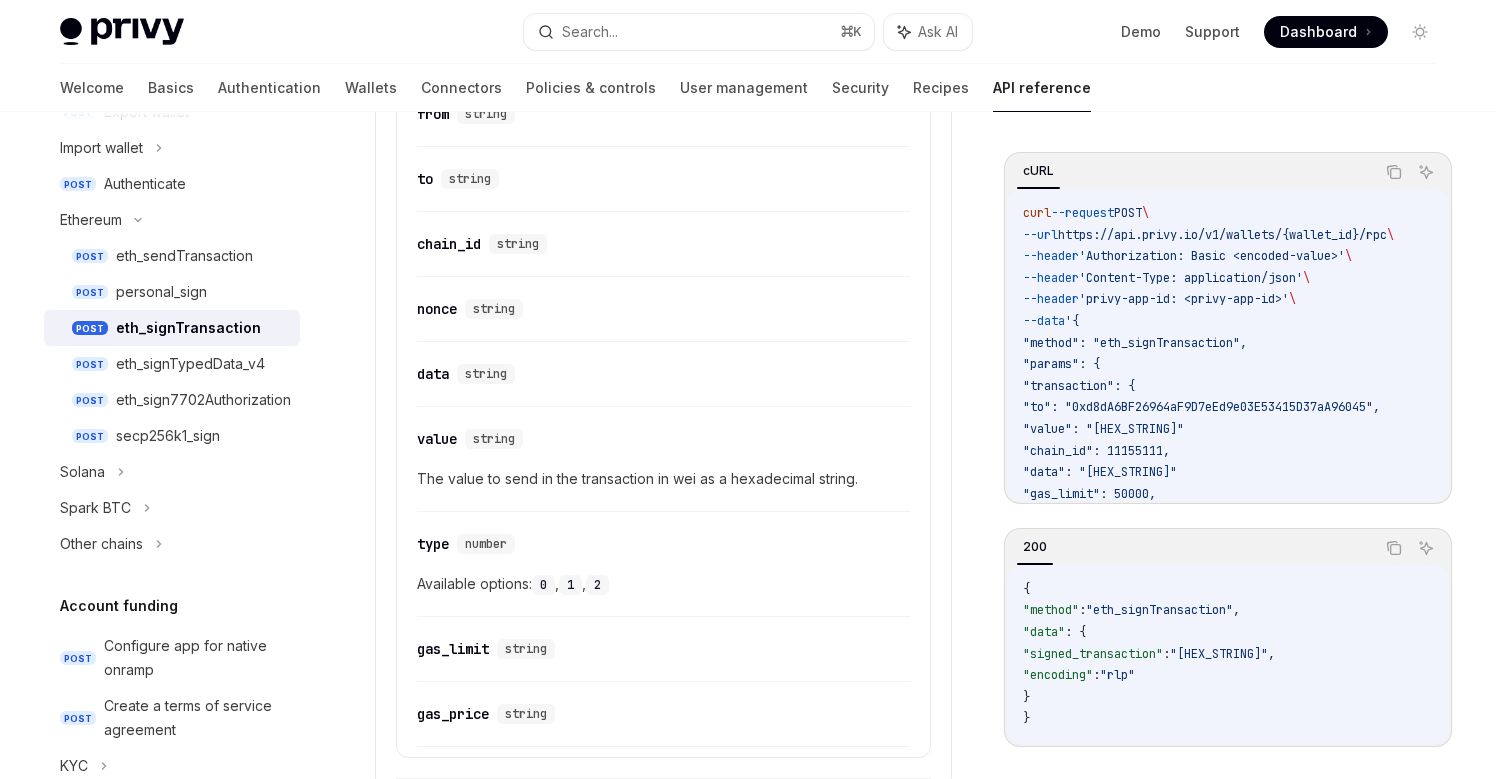 scroll, scrollTop: 1238, scrollLeft: 0, axis: vertical 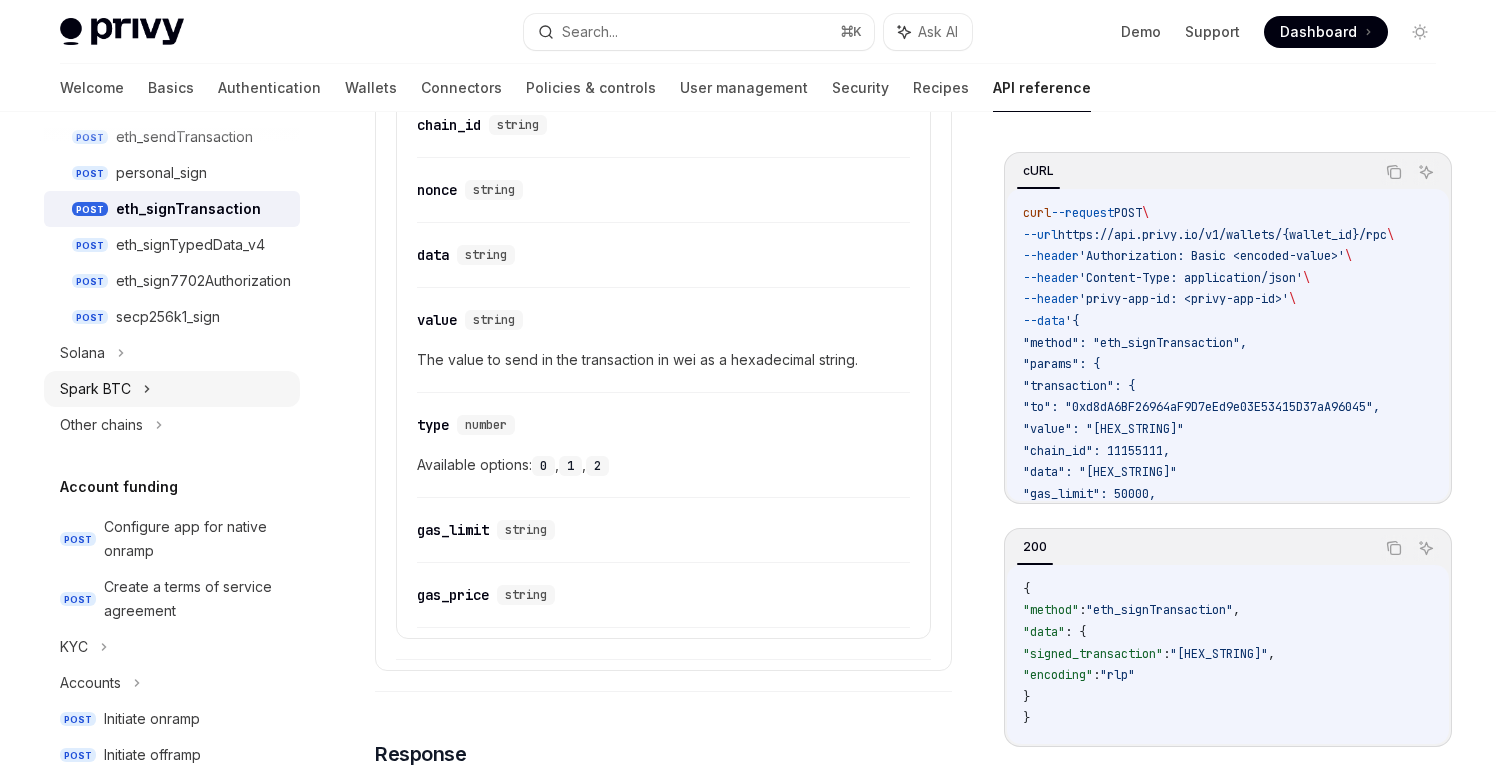 click on "Spark BTC" at bounding box center (172, 389) 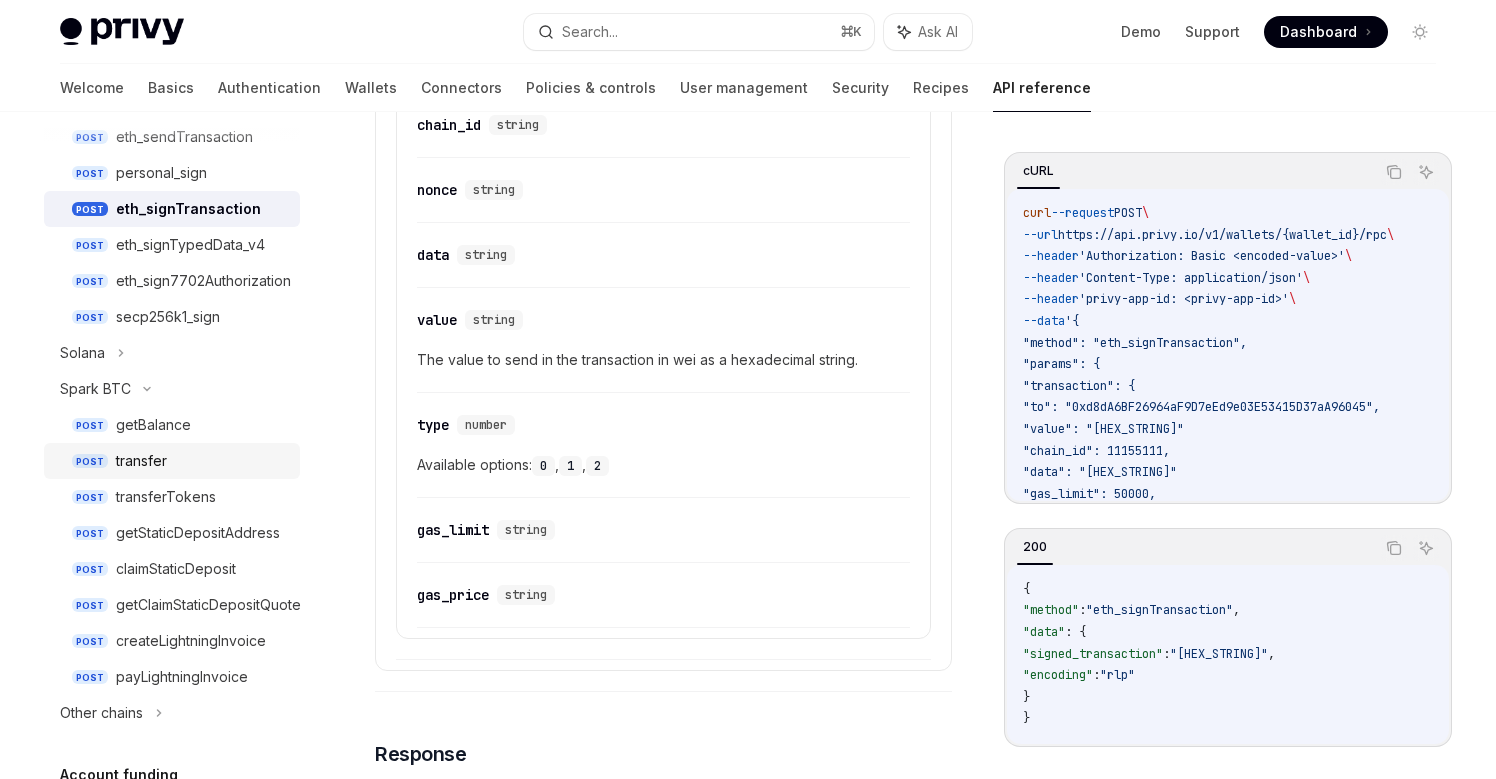 click on "transfer" at bounding box center (202, 461) 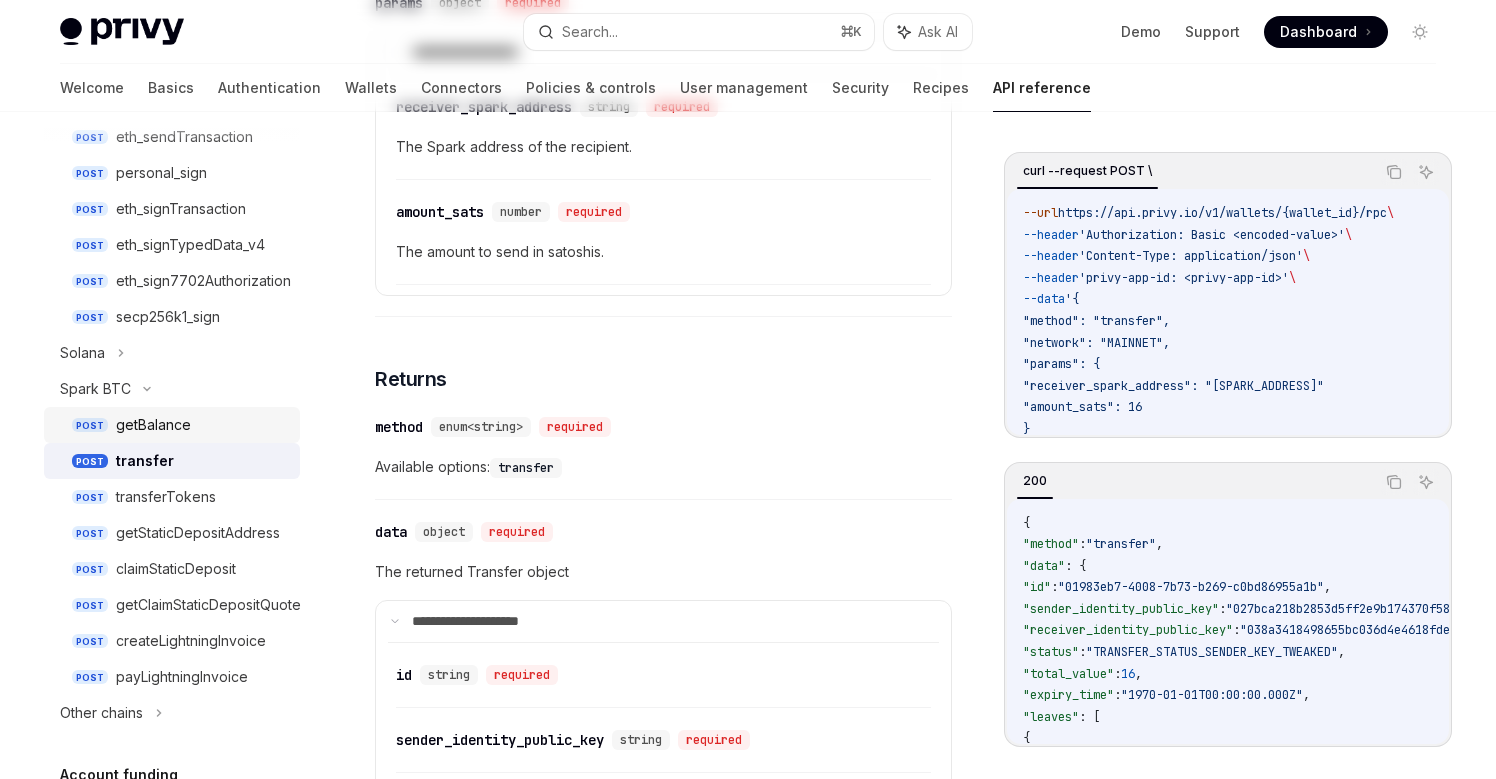 scroll, scrollTop: 0, scrollLeft: 0, axis: both 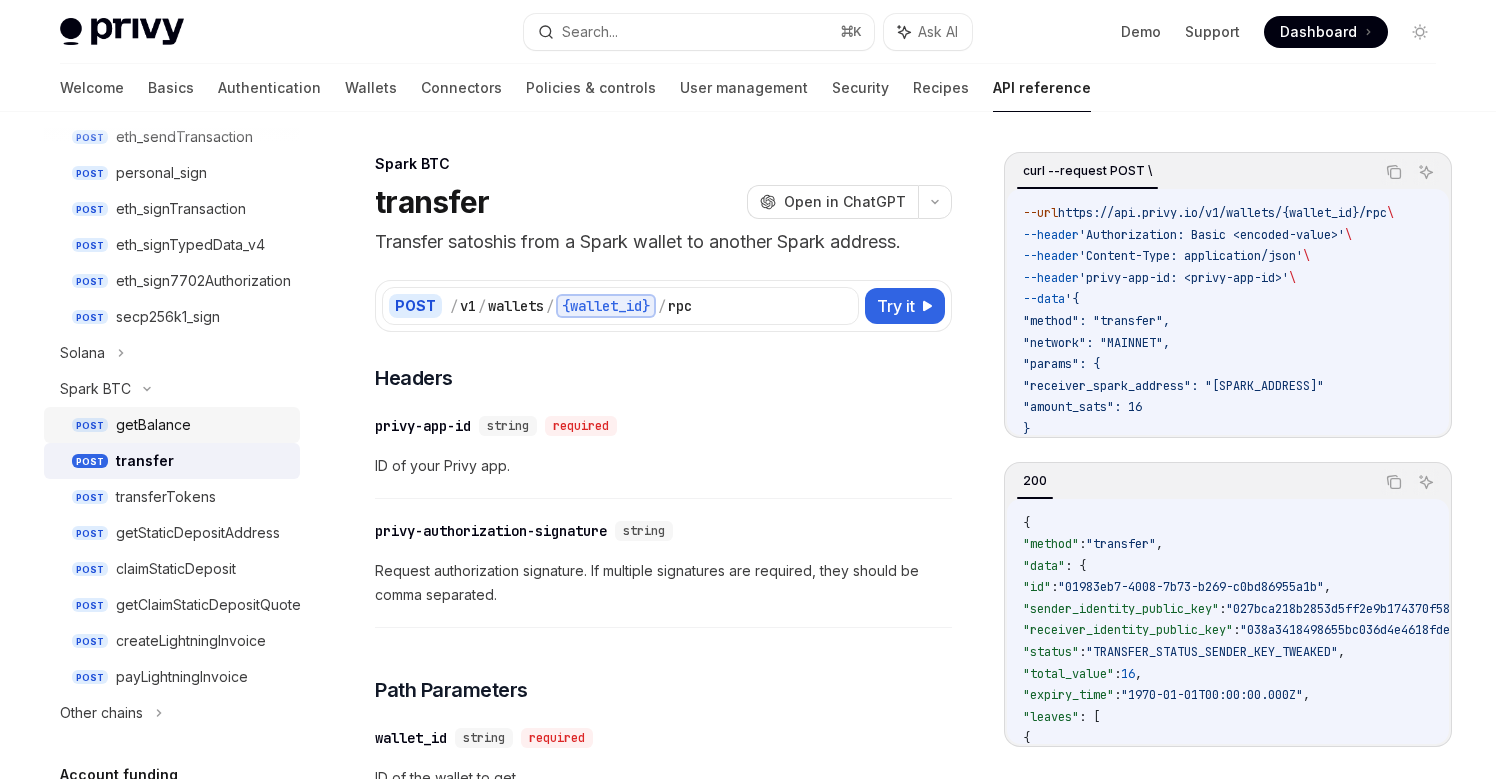 click on "getBalance" at bounding box center [153, 425] 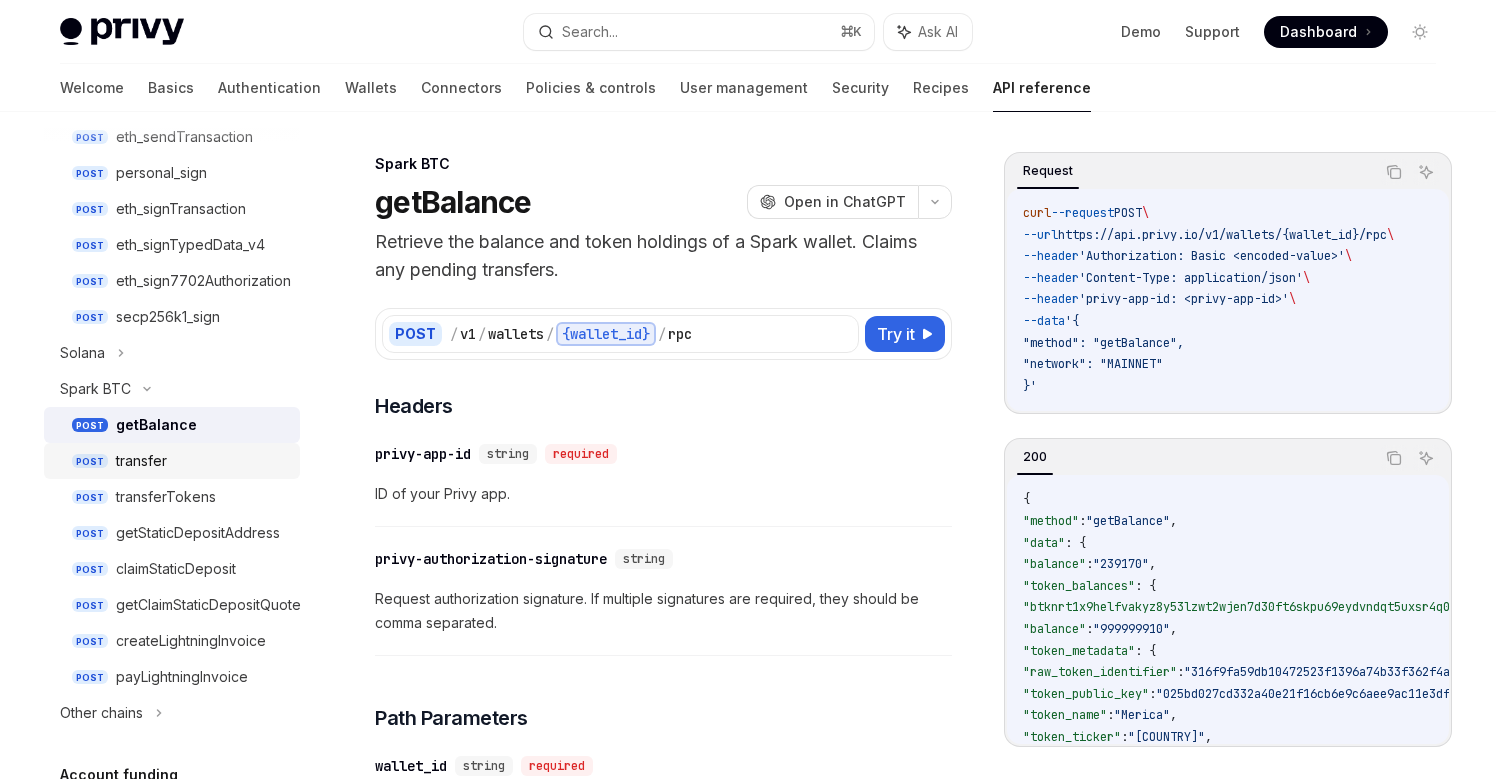click on "transfer" at bounding box center [202, 461] 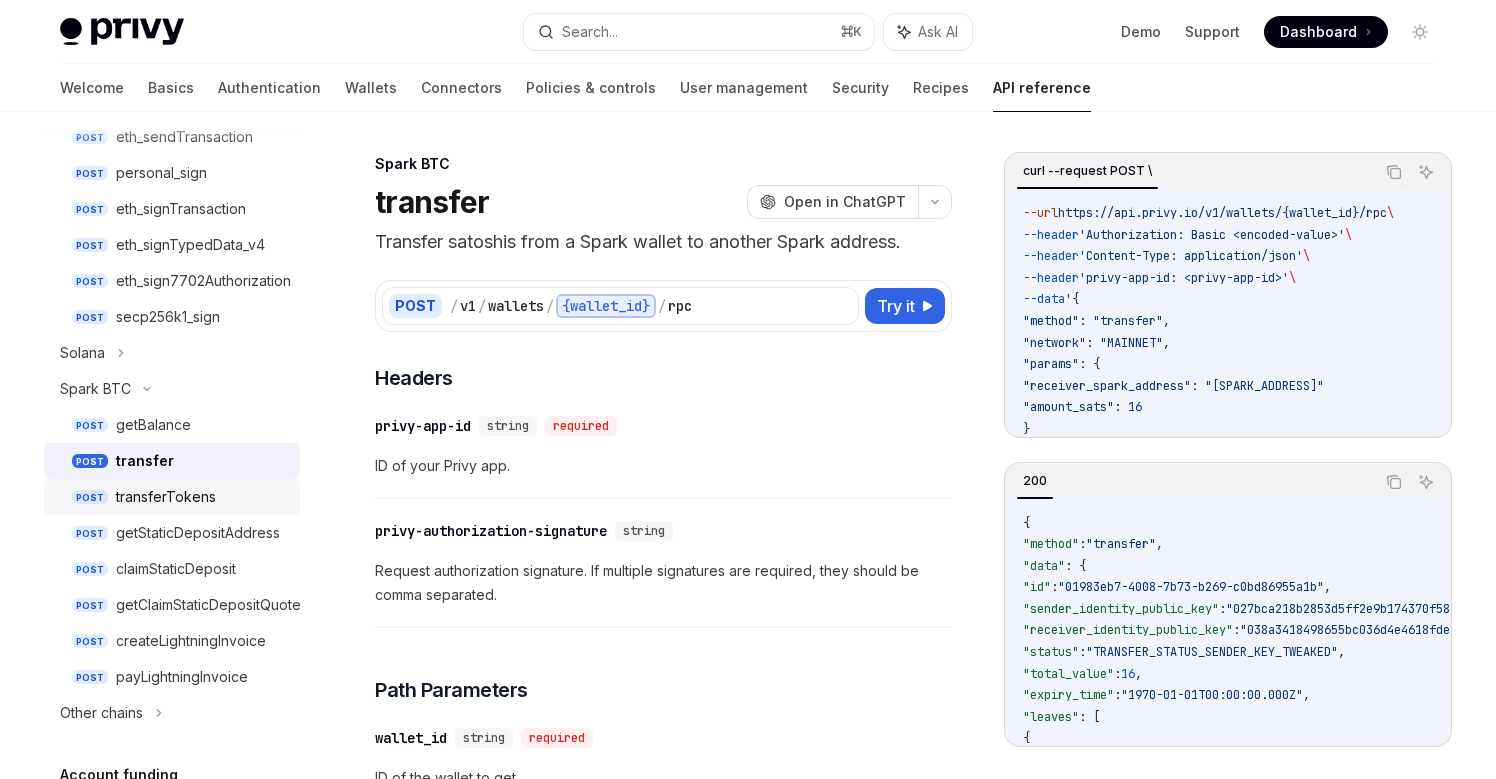 click on "POST transferTokens" at bounding box center [172, 497] 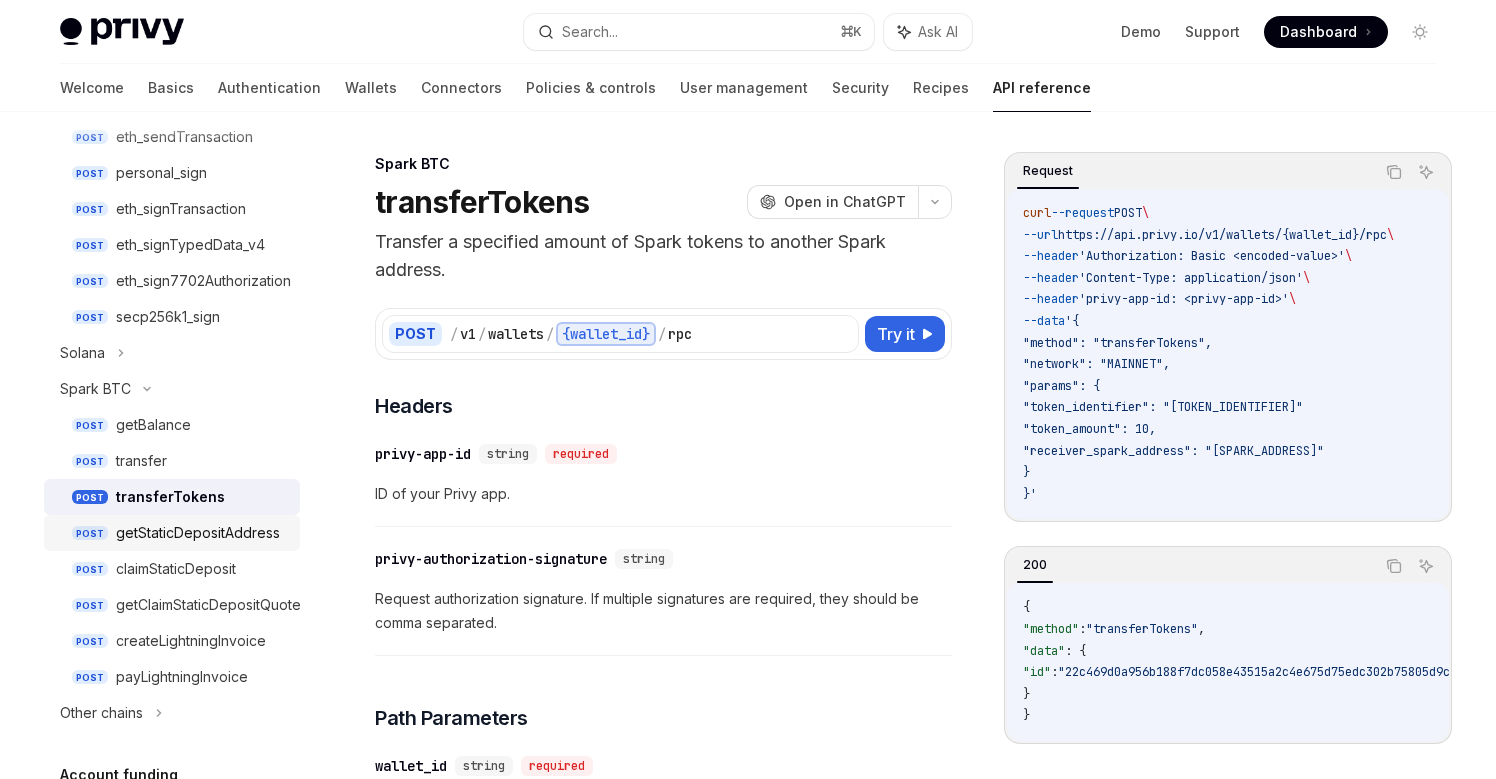 click on "POST getStaticDepositAddress" at bounding box center (172, 533) 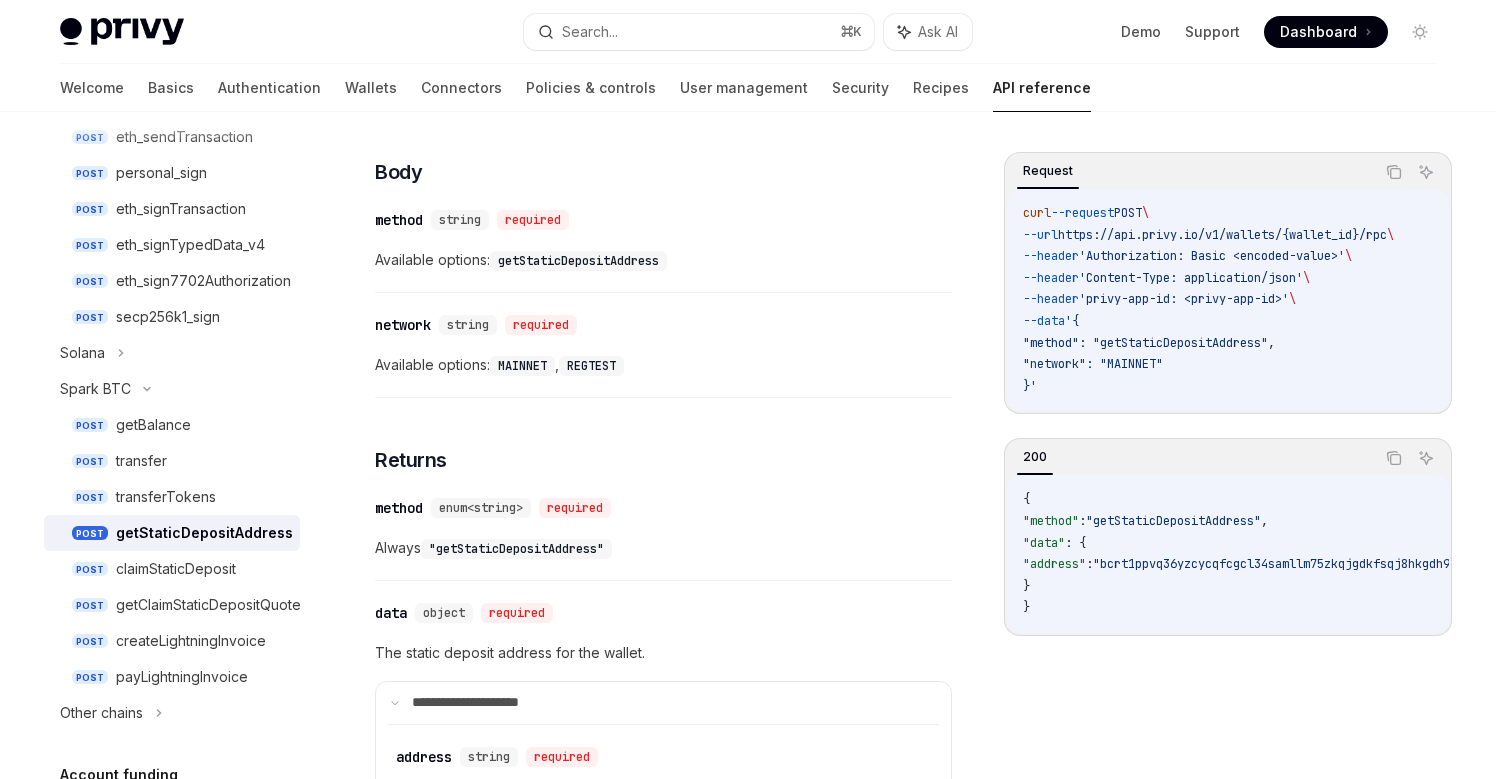 scroll, scrollTop: 1001, scrollLeft: 0, axis: vertical 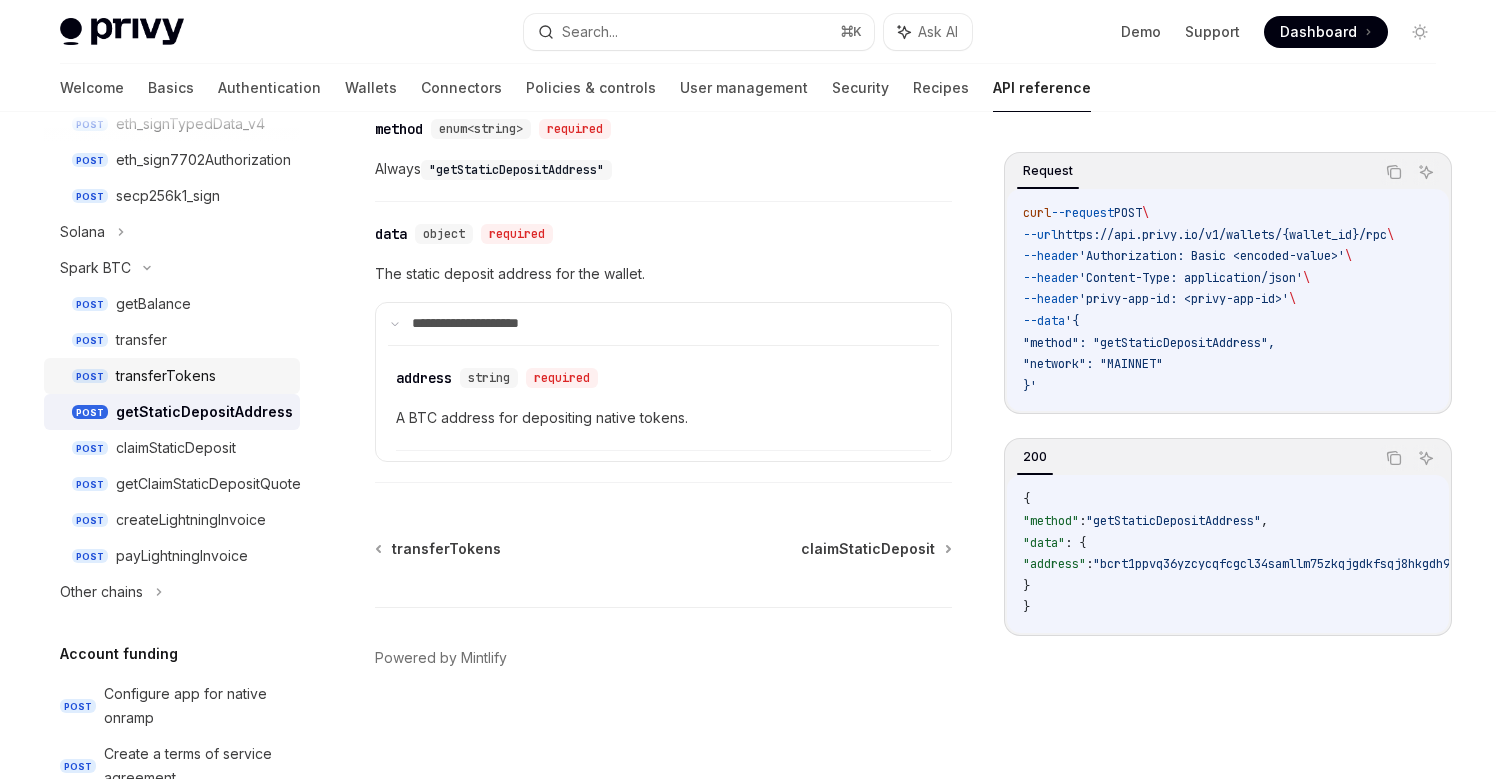 click on "transferTokens" at bounding box center (166, 376) 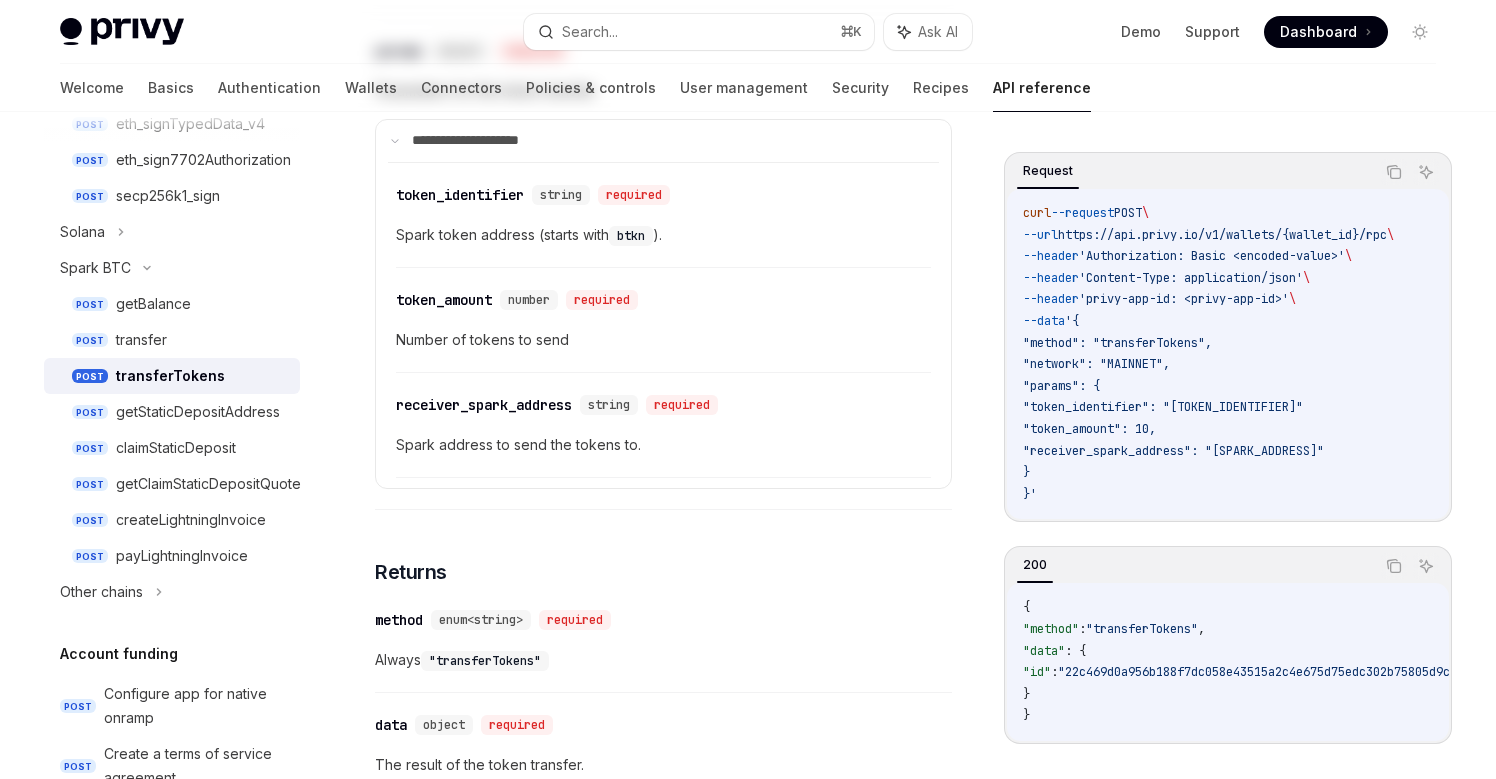 scroll, scrollTop: 0, scrollLeft: 0, axis: both 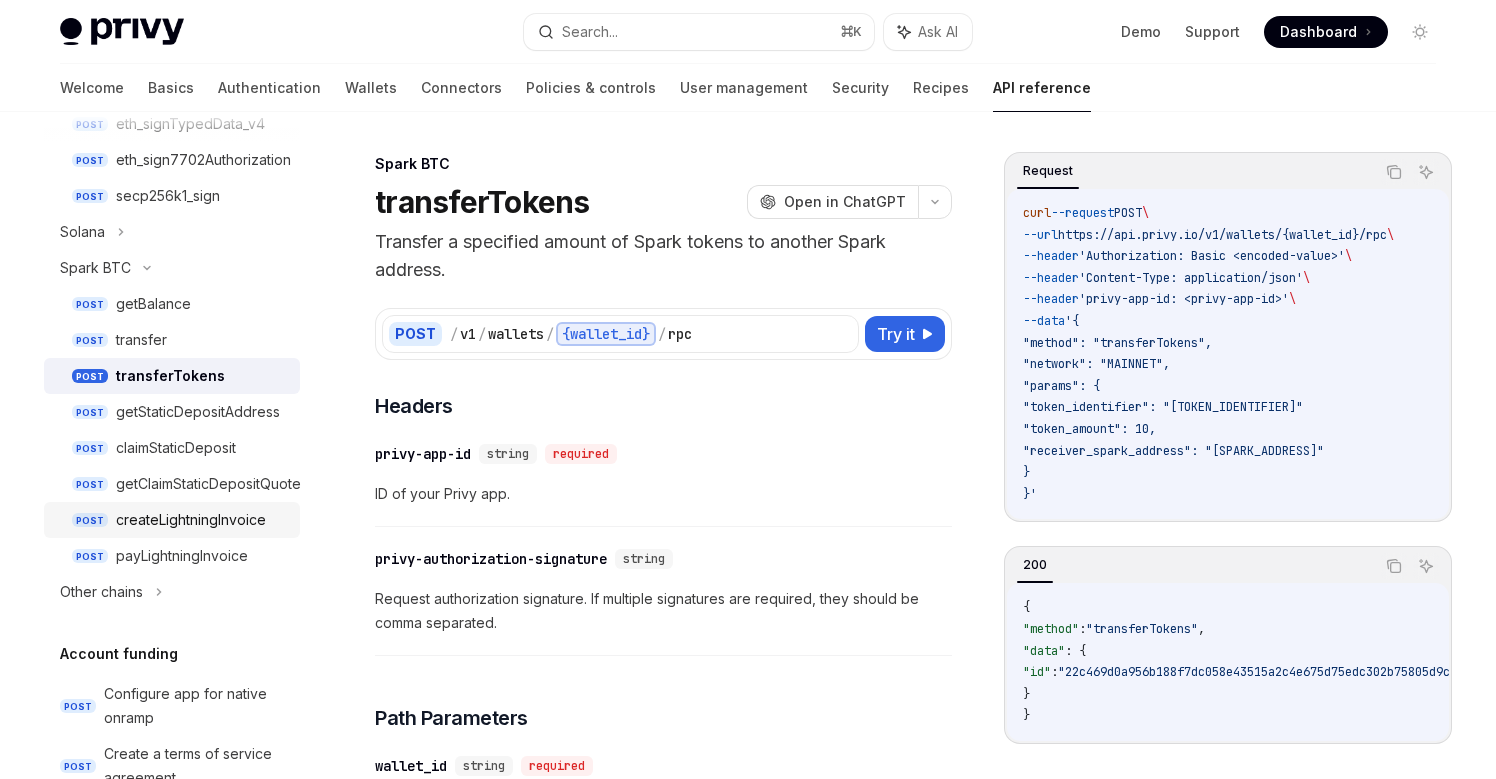 click on "createLightningInvoice" at bounding box center [191, 520] 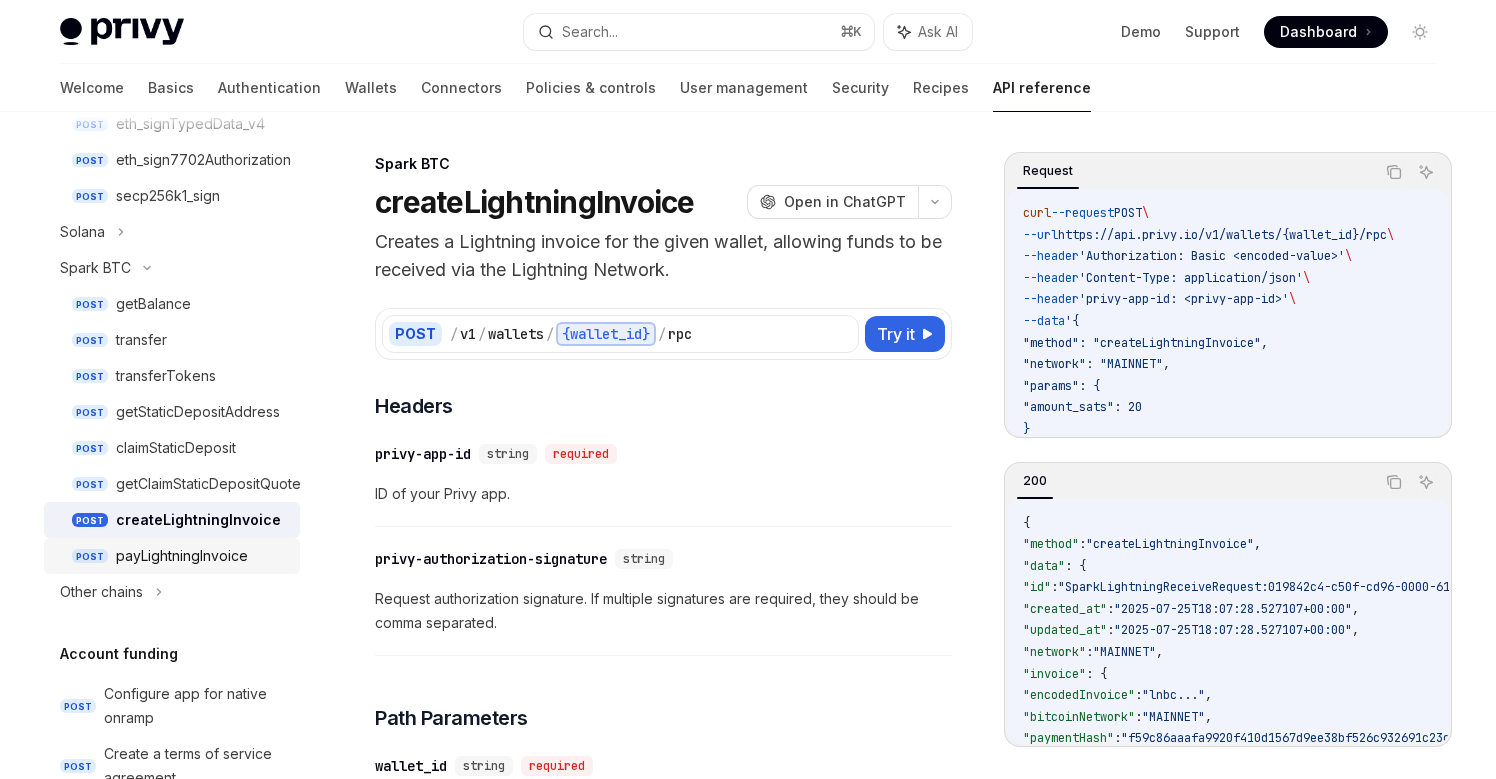 click on "payLightningInvoice" at bounding box center (182, 556) 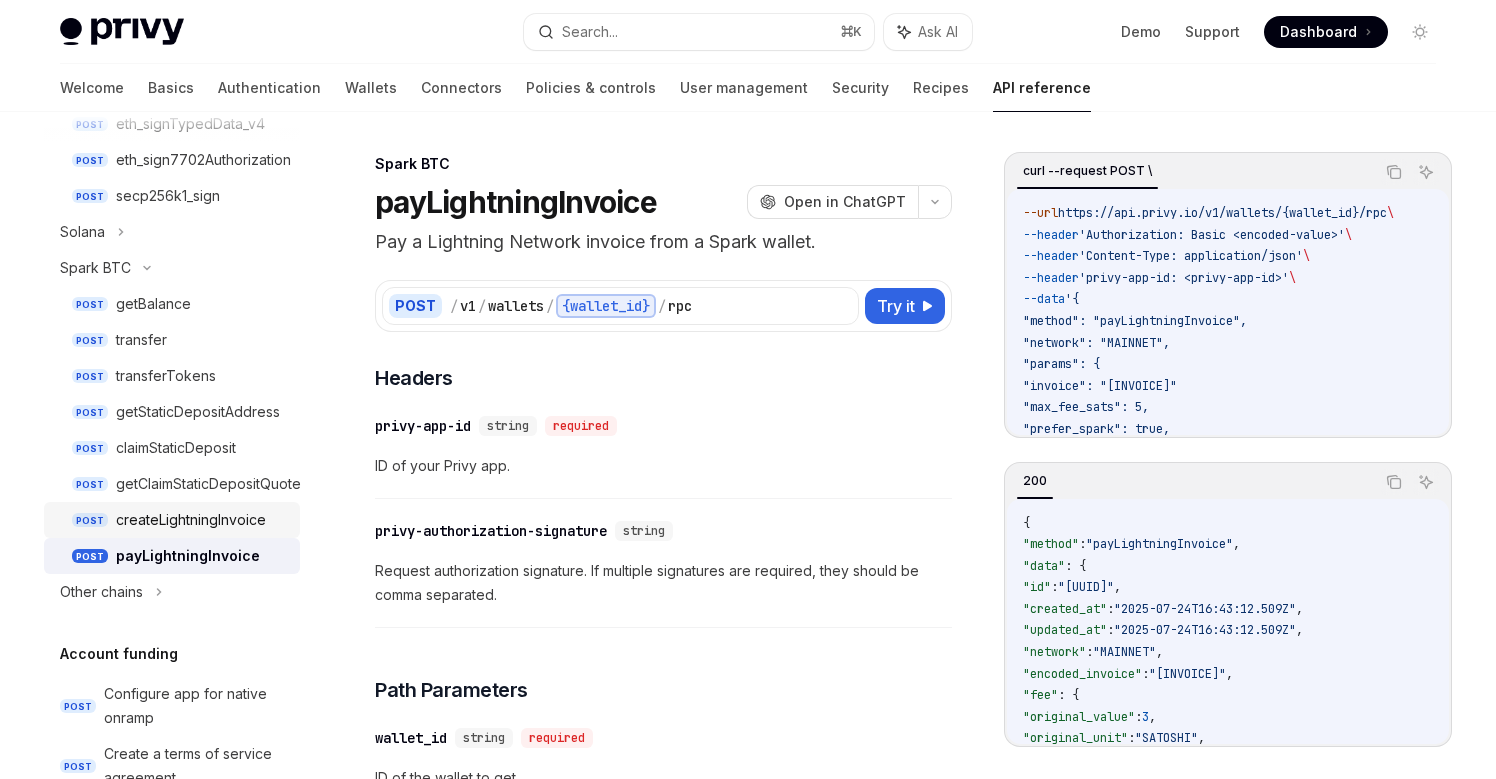 click on "createLightningInvoice" at bounding box center [191, 520] 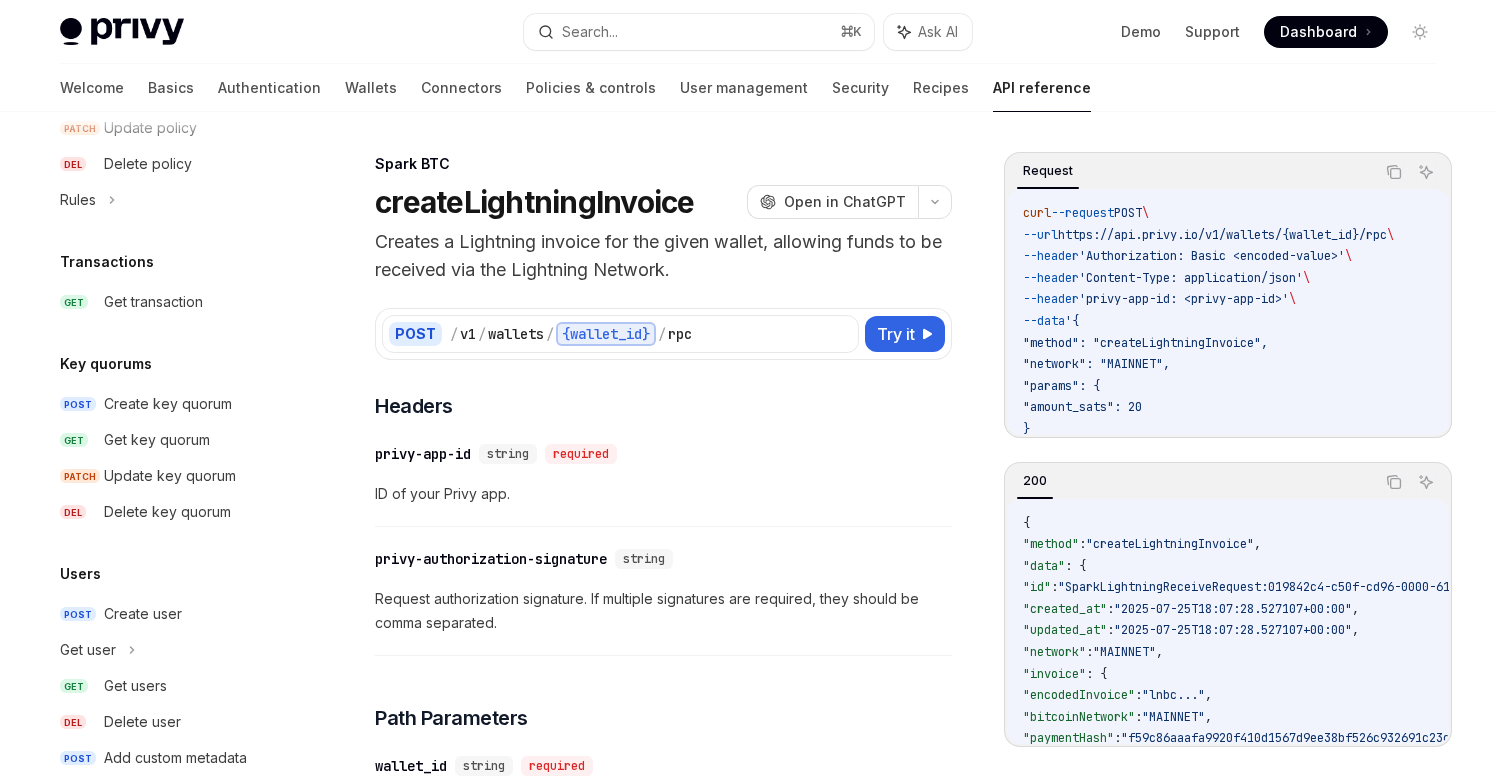 scroll, scrollTop: 1791, scrollLeft: 0, axis: vertical 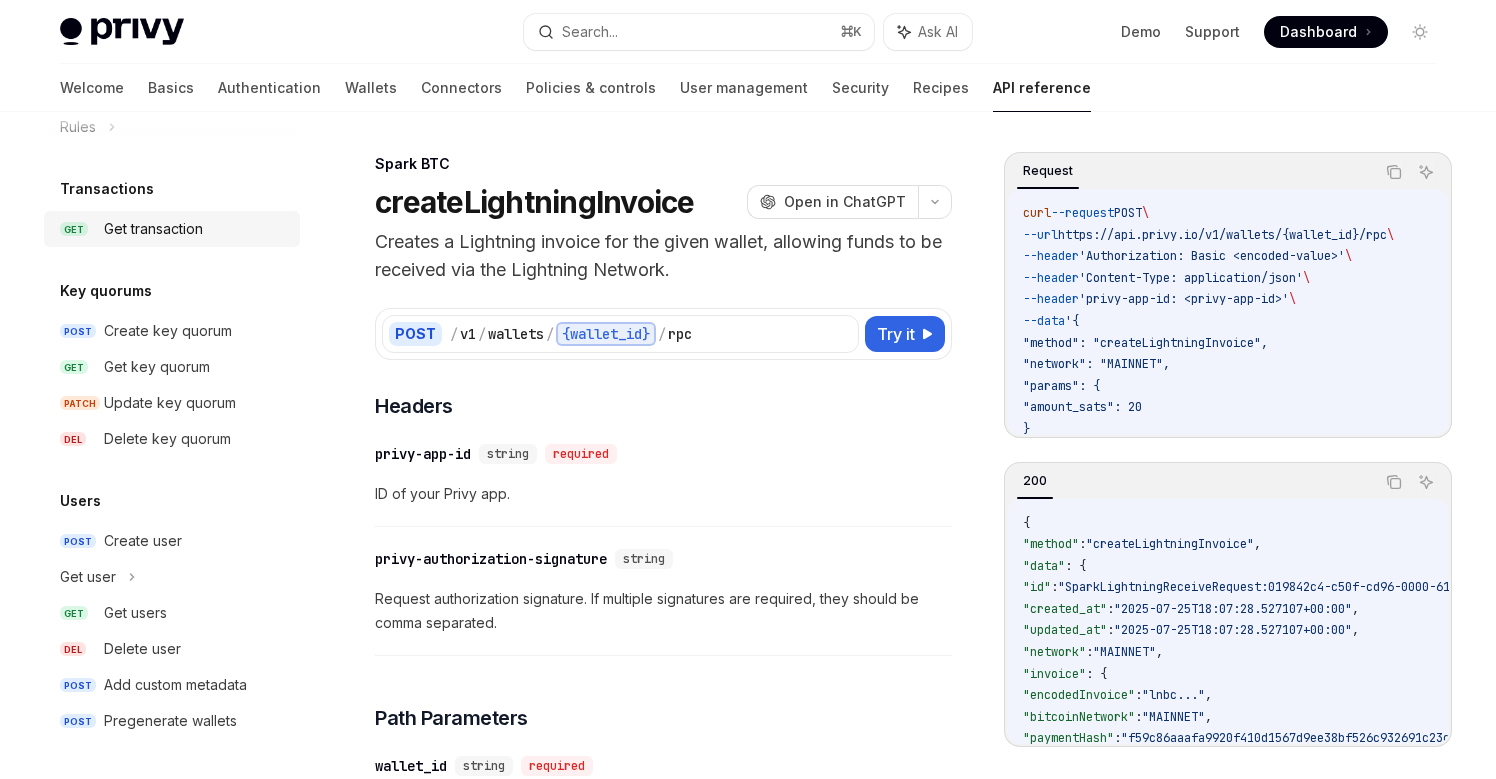 click on "Get transaction" at bounding box center [153, 229] 